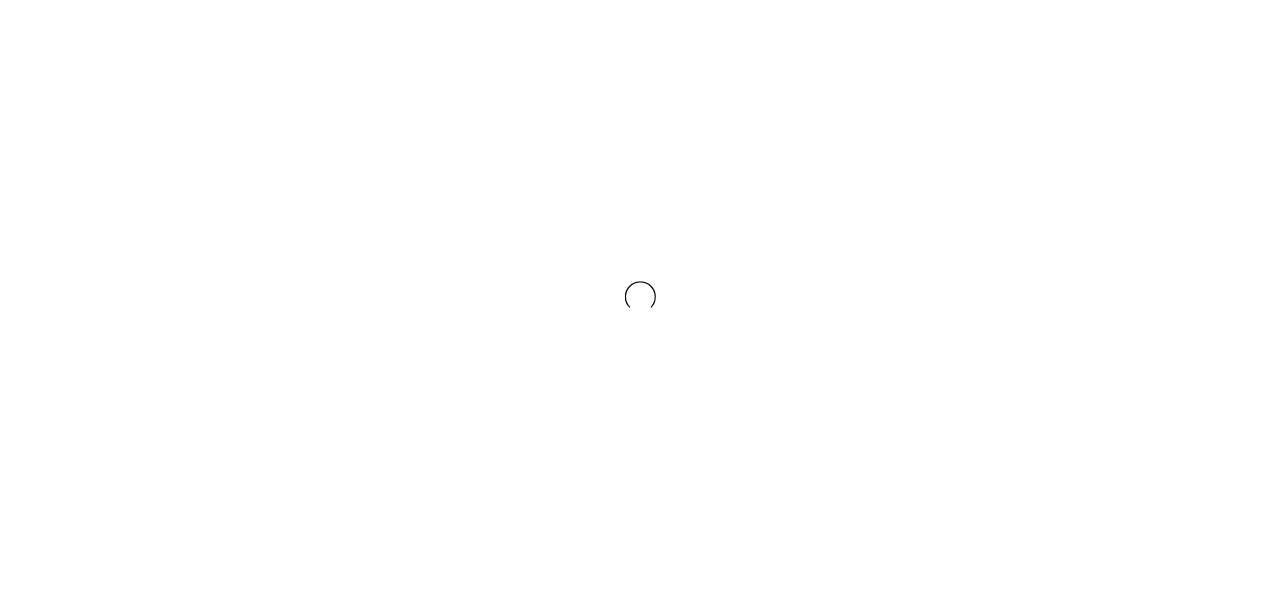 scroll, scrollTop: 0, scrollLeft: 0, axis: both 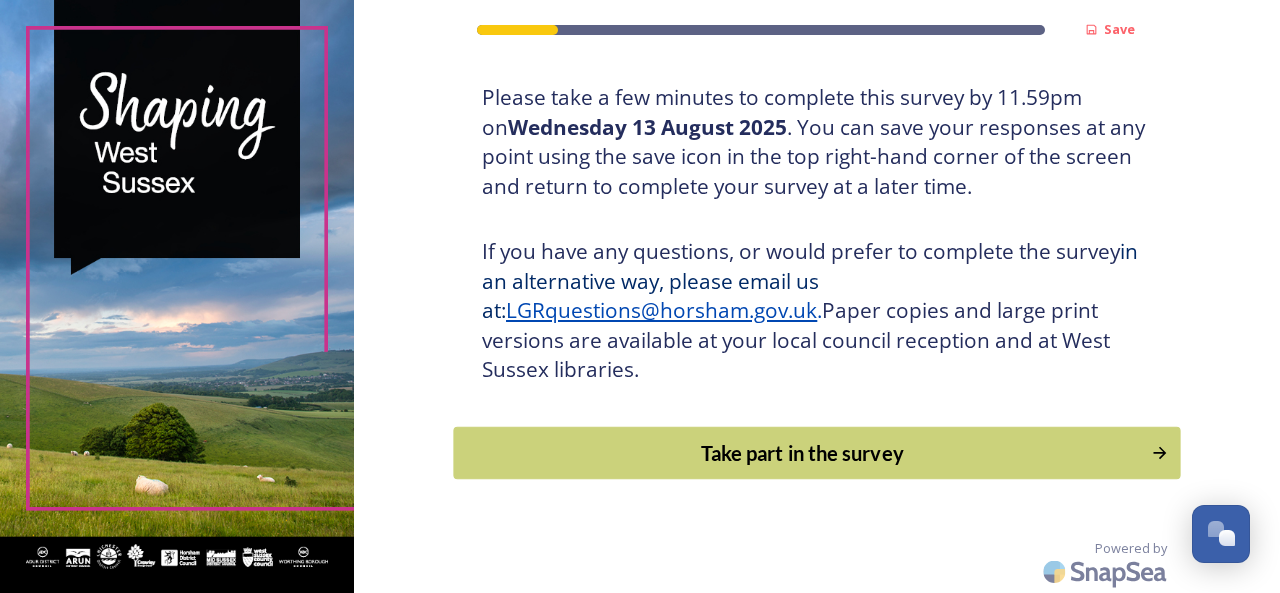 click on "Take part in the survey" at bounding box center [803, 453] 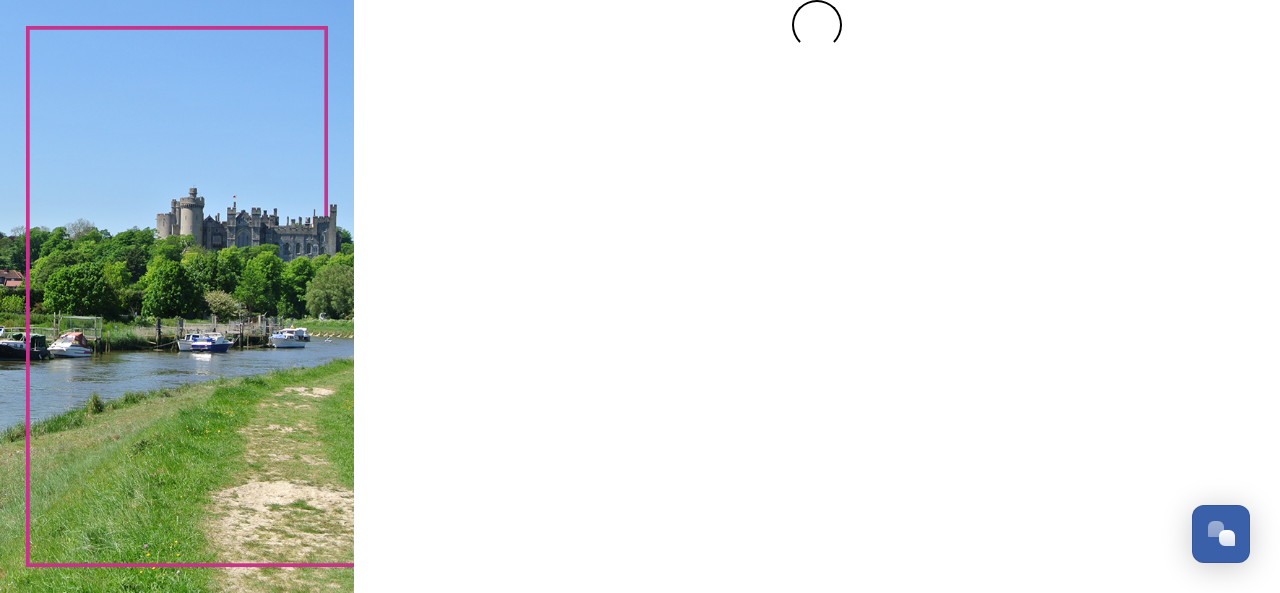 scroll, scrollTop: 0, scrollLeft: 0, axis: both 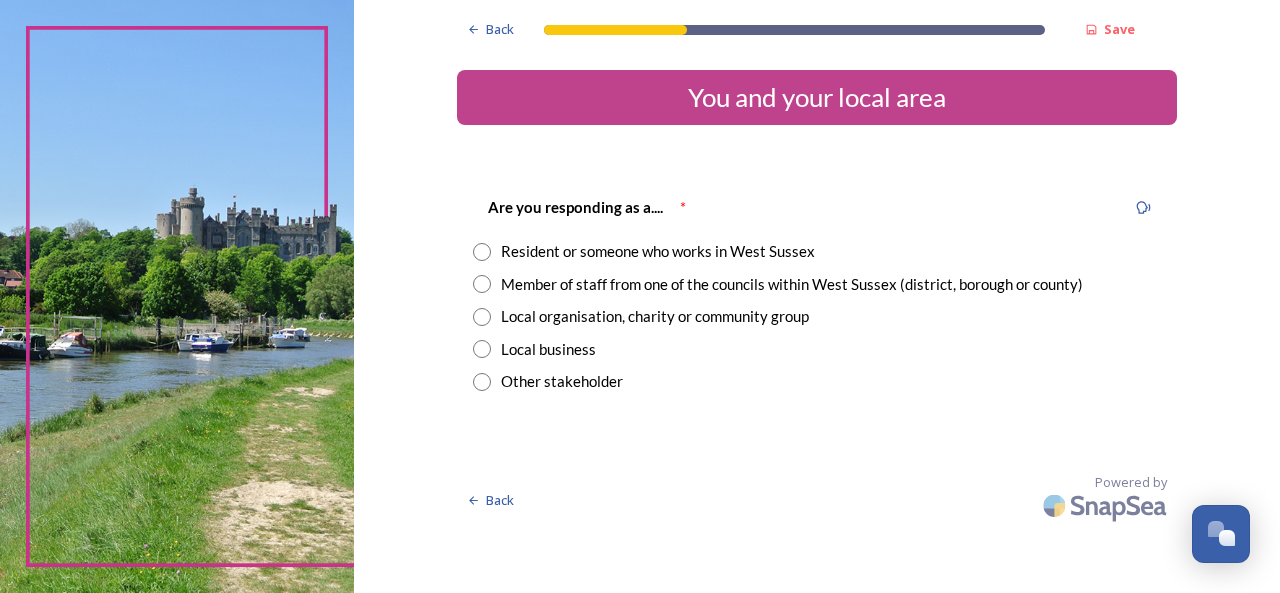 click on "Resident or someone who works in West Sussex" at bounding box center [658, 251] 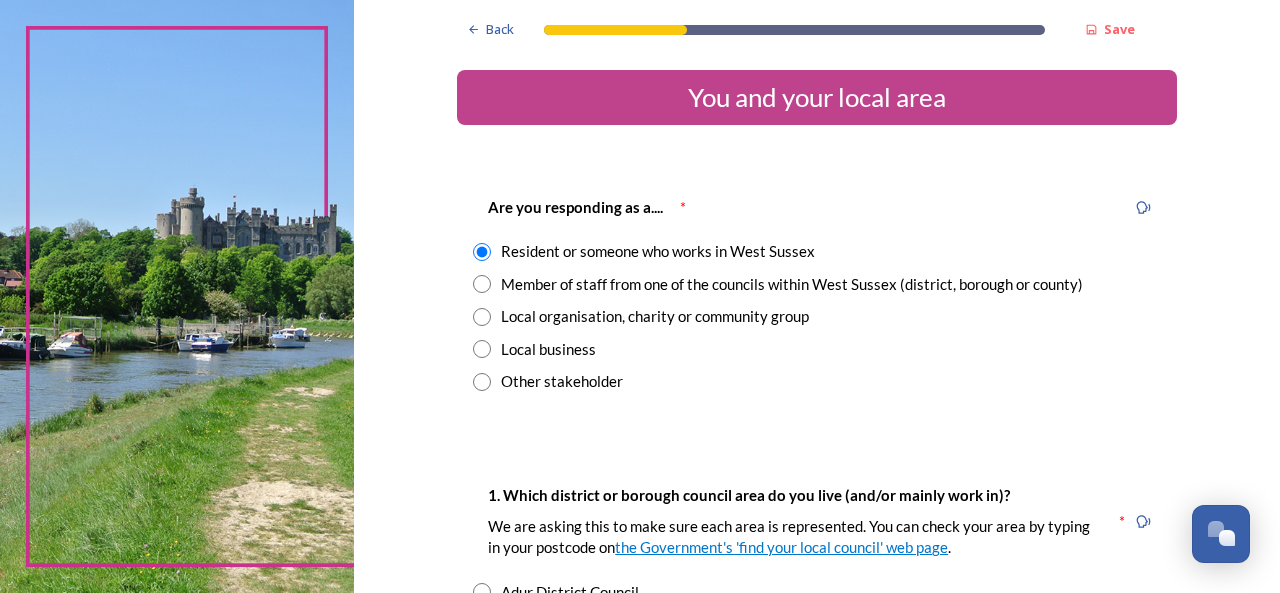 click on "Member of staff from one of the councils within West Sussex (district, borough or county)" at bounding box center (792, 284) 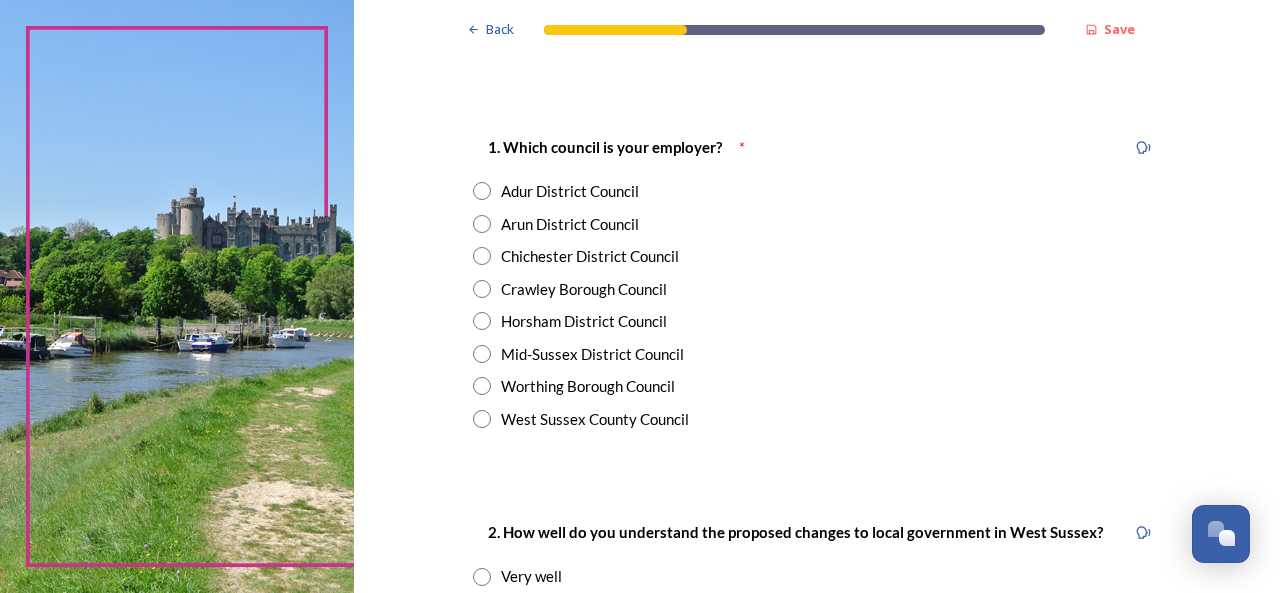 scroll, scrollTop: 400, scrollLeft: 0, axis: vertical 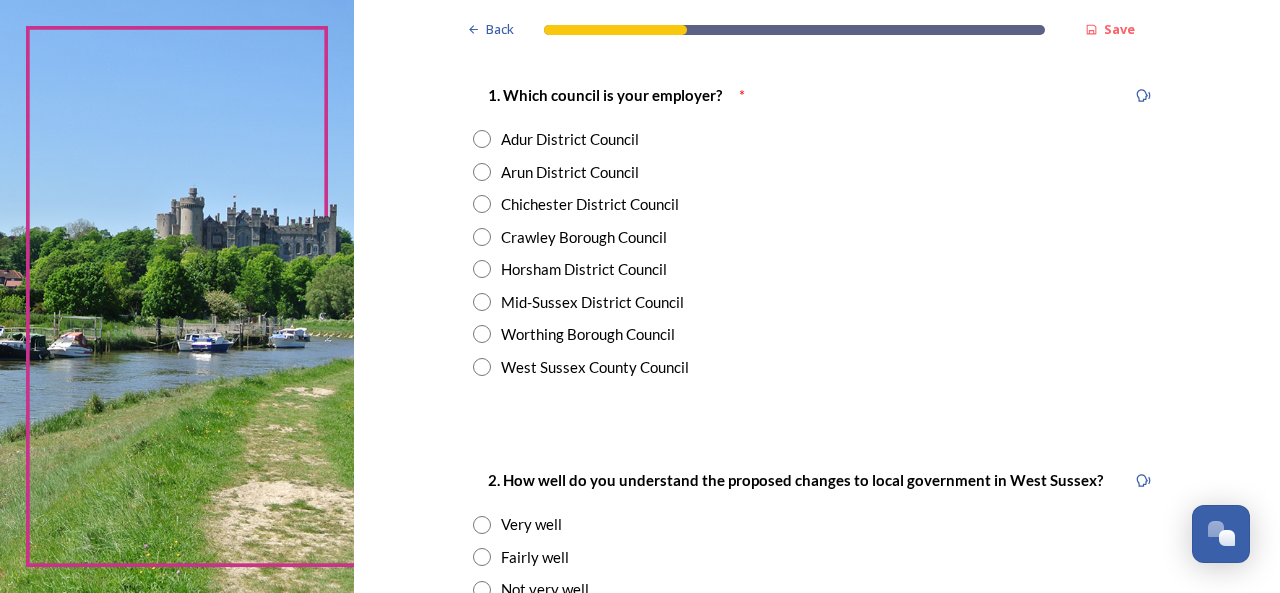click on "Worthing Borough Council" at bounding box center [817, 334] 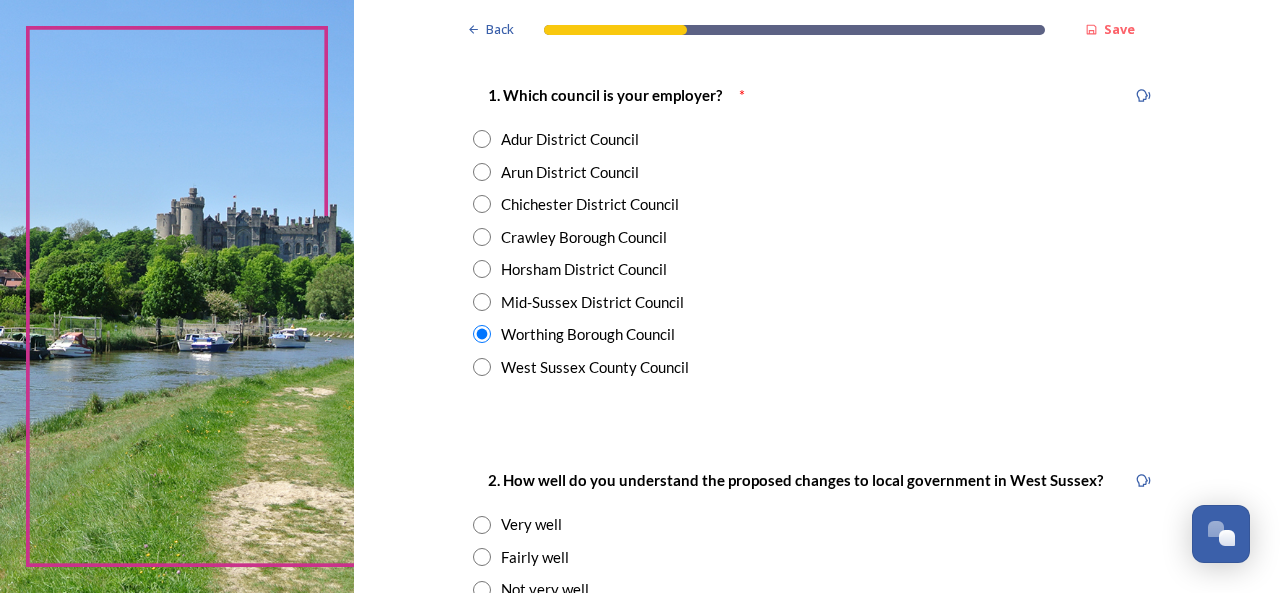 click at bounding box center (482, 139) 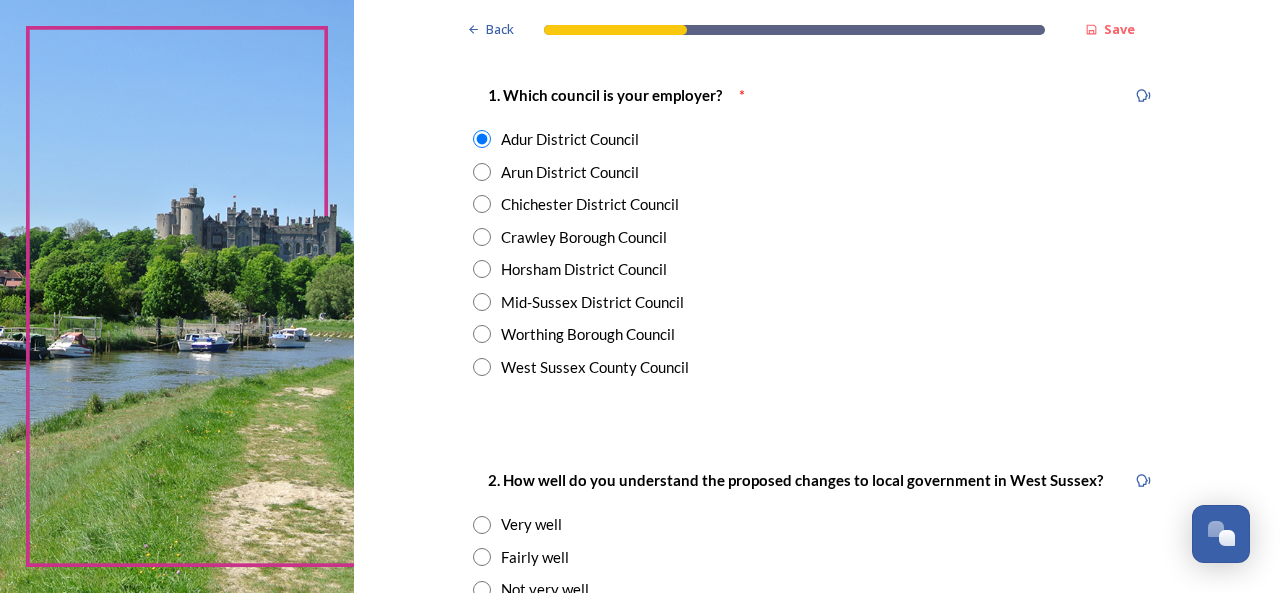 click at bounding box center [482, 334] 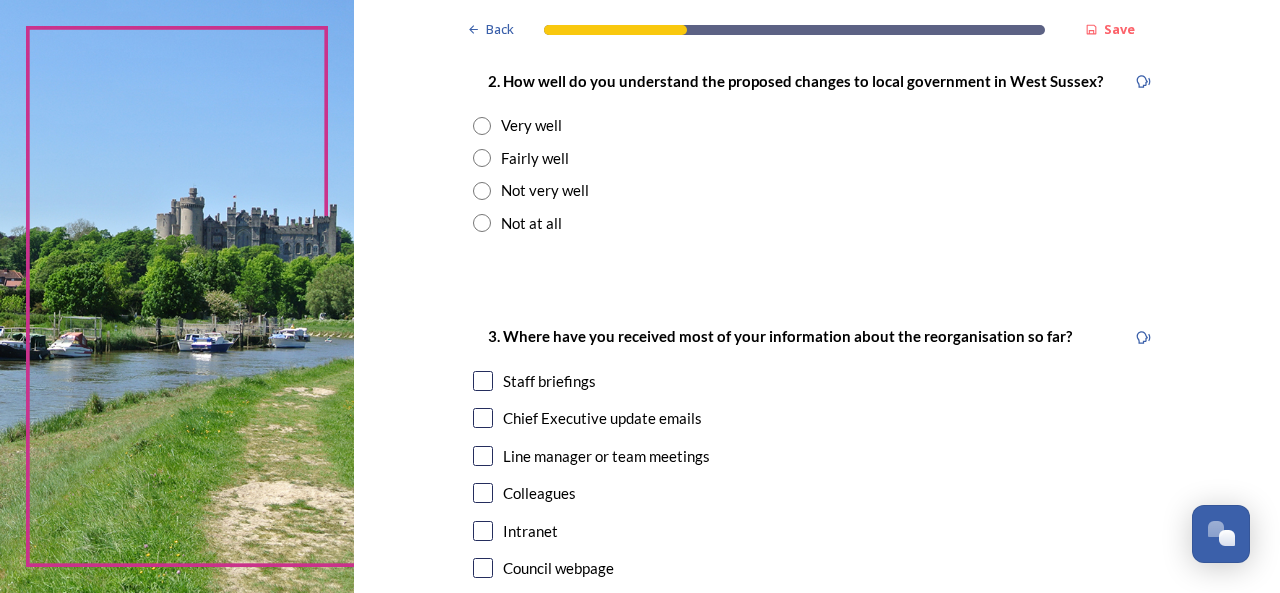 scroll, scrollTop: 800, scrollLeft: 0, axis: vertical 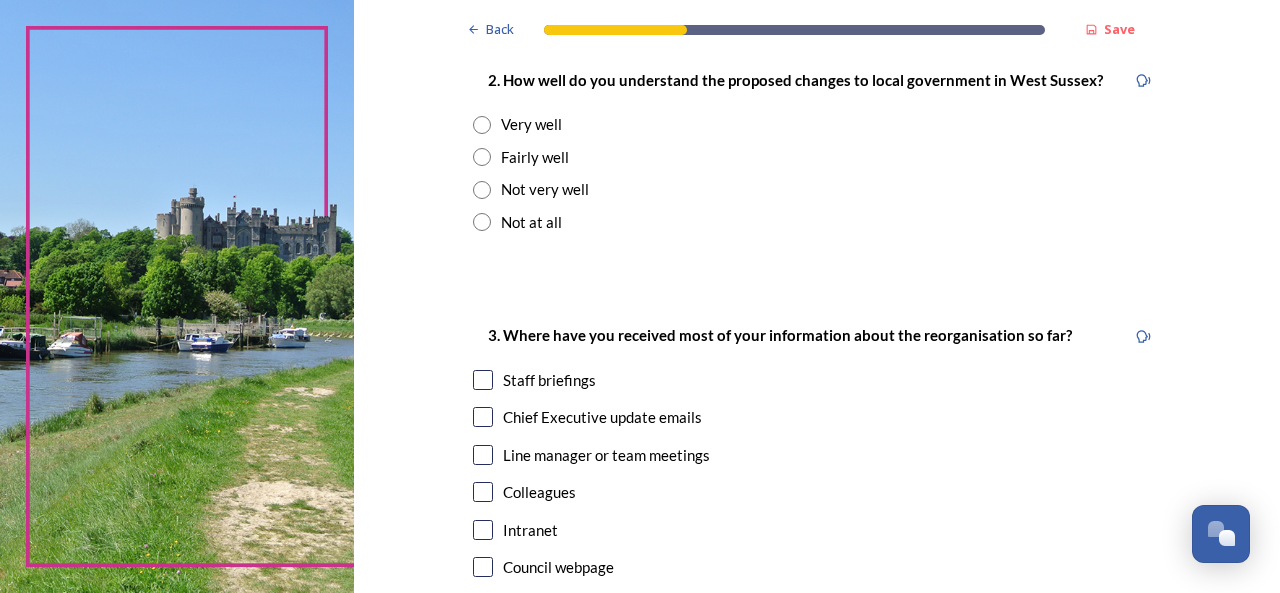 click on "Fairly well" at bounding box center (535, 157) 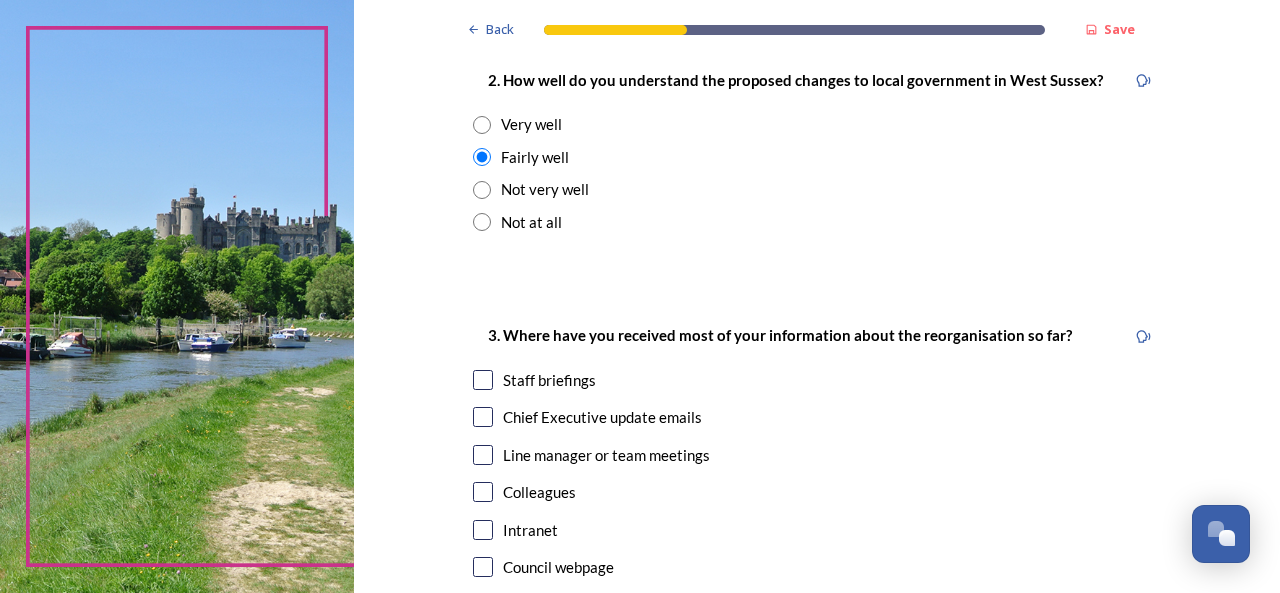 scroll, scrollTop: 1000, scrollLeft: 0, axis: vertical 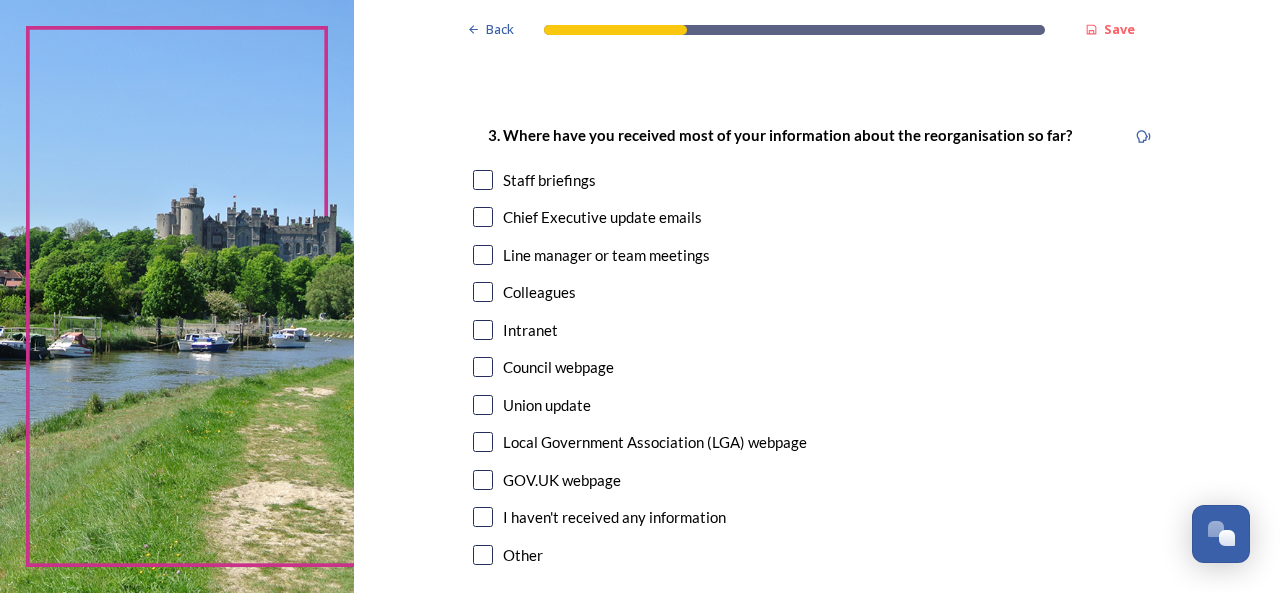click at bounding box center (483, 180) 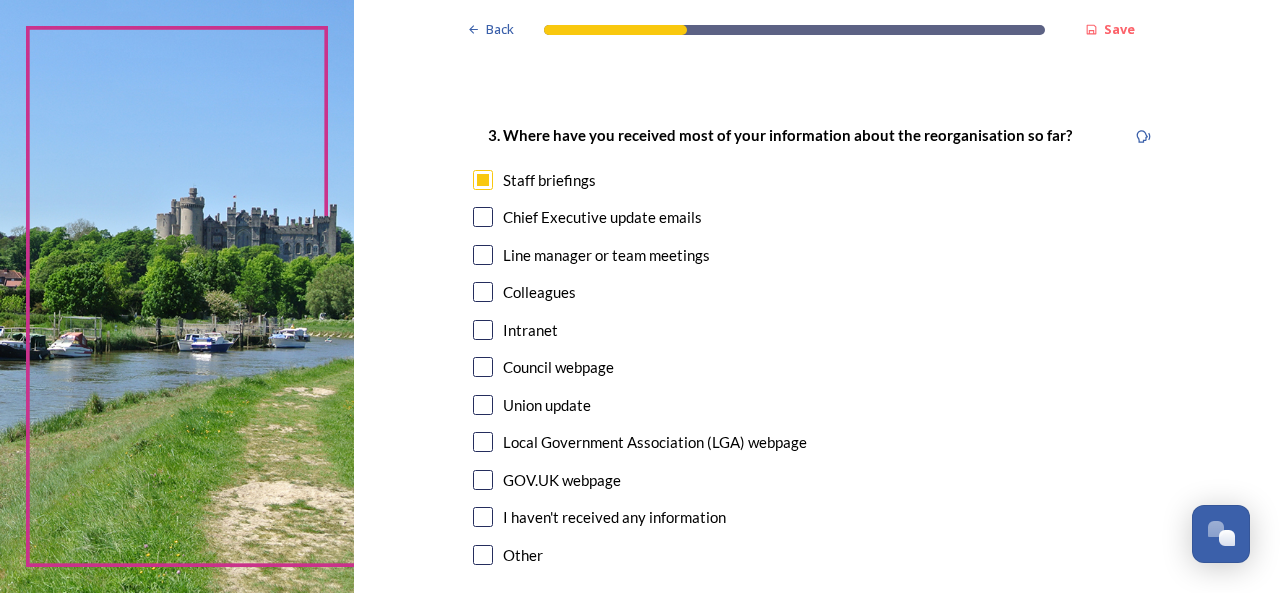 click at bounding box center (483, 217) 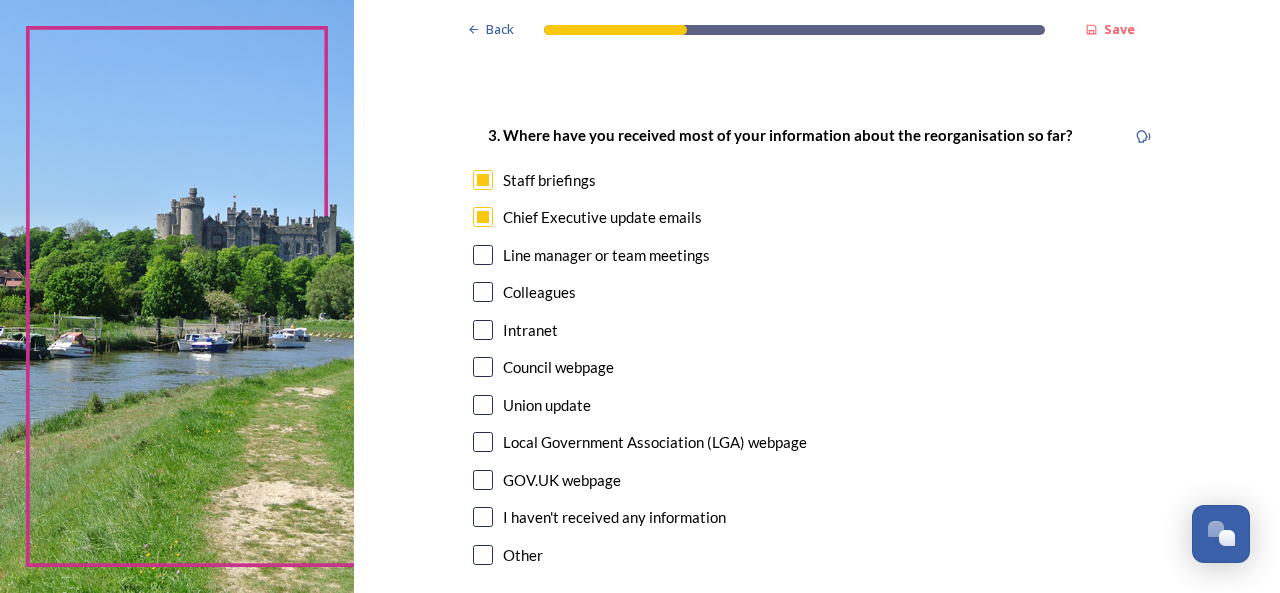 click at bounding box center [483, 255] 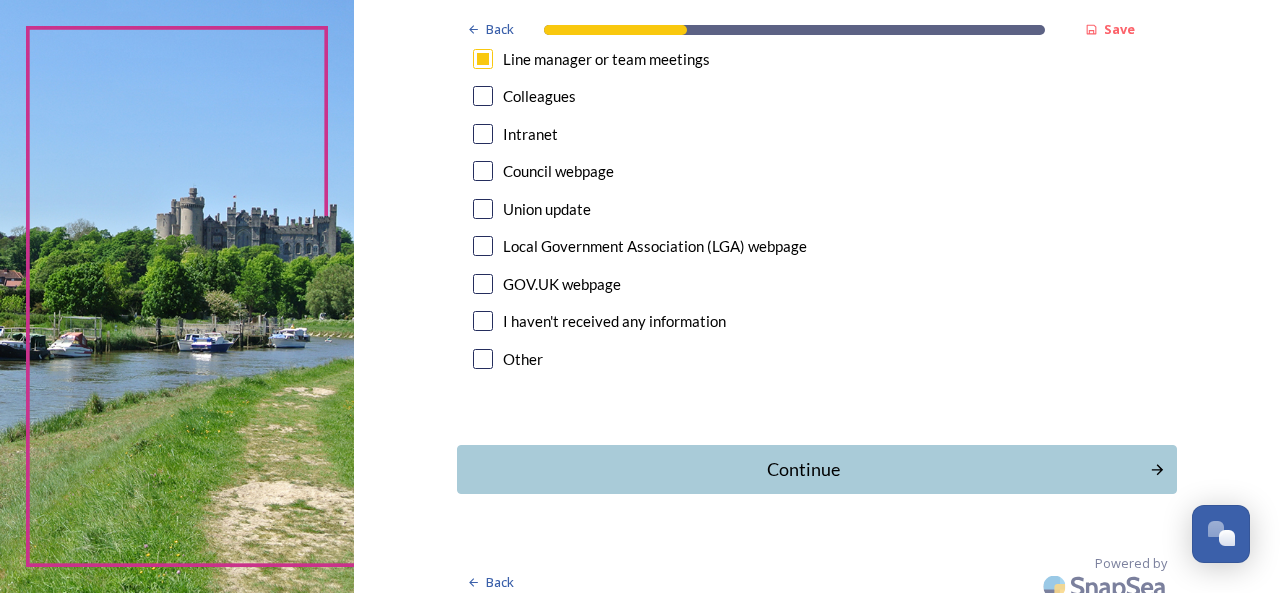 scroll, scrollTop: 1200, scrollLeft: 0, axis: vertical 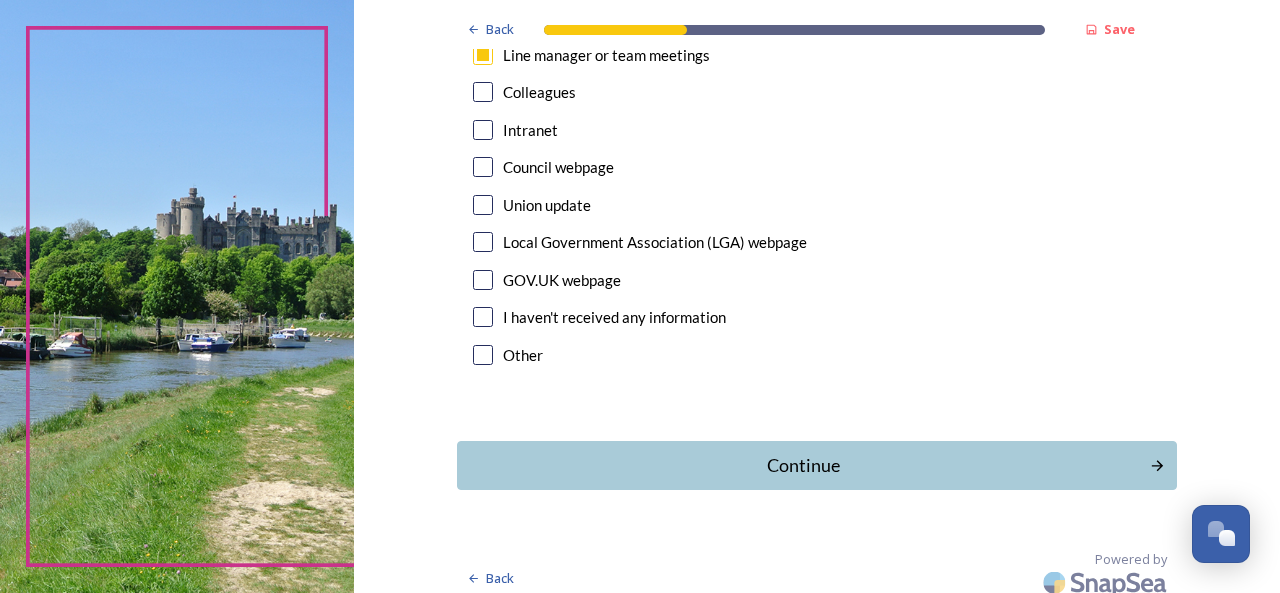 click at bounding box center (483, 92) 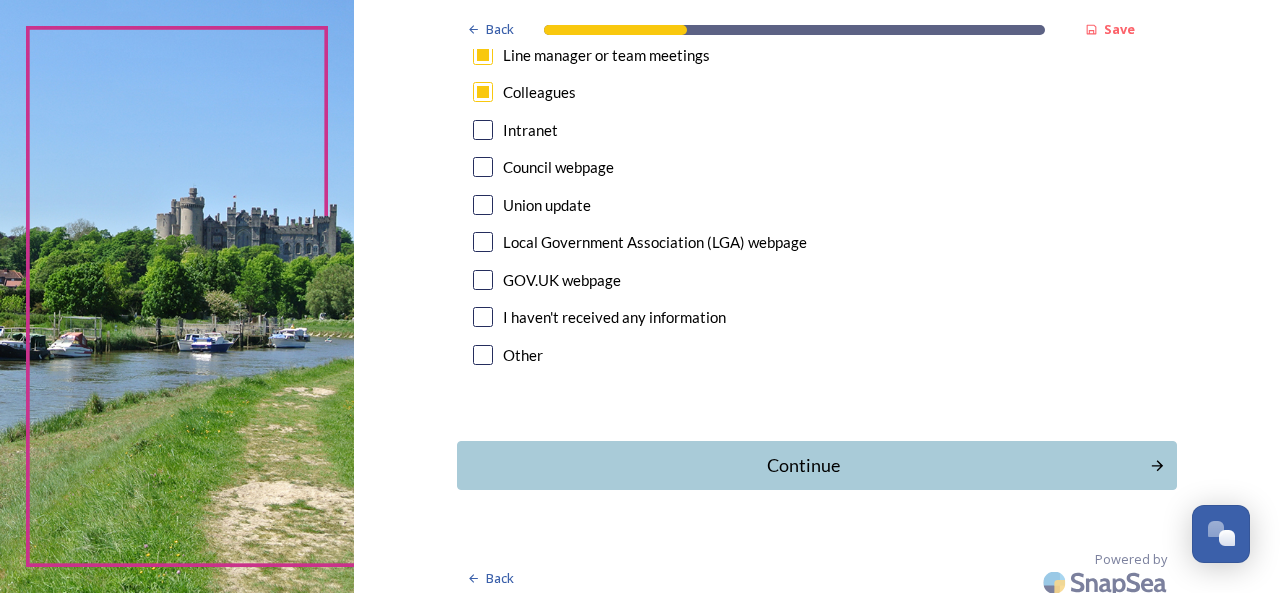 scroll, scrollTop: 1212, scrollLeft: 0, axis: vertical 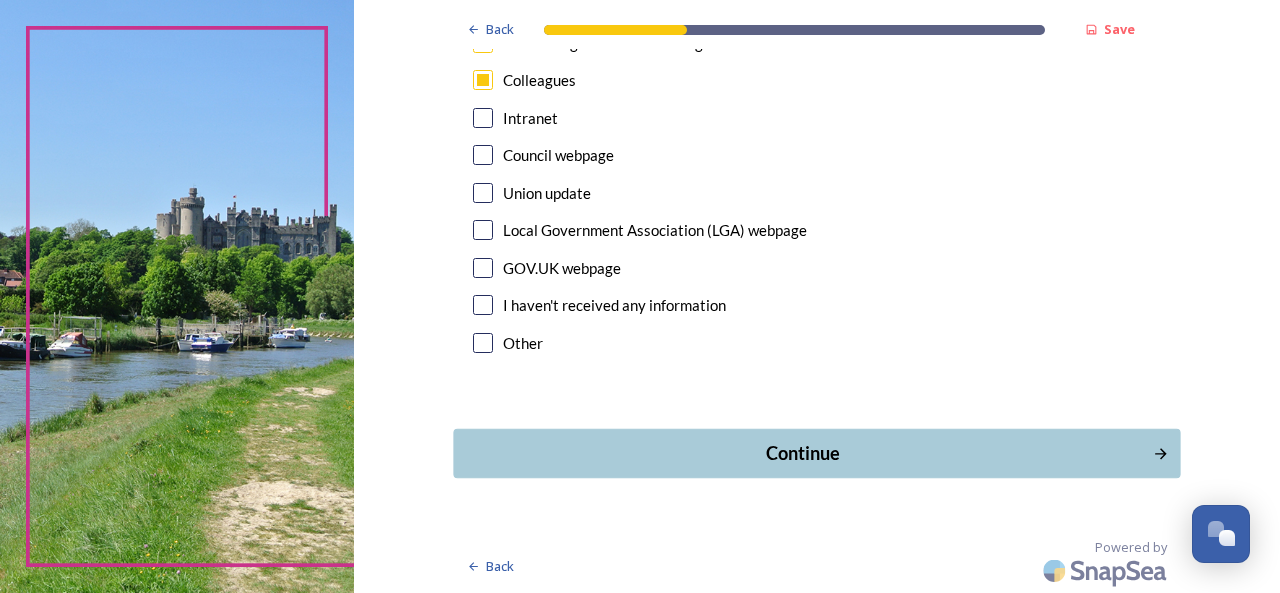 click on "Continue" at bounding box center [803, 453] 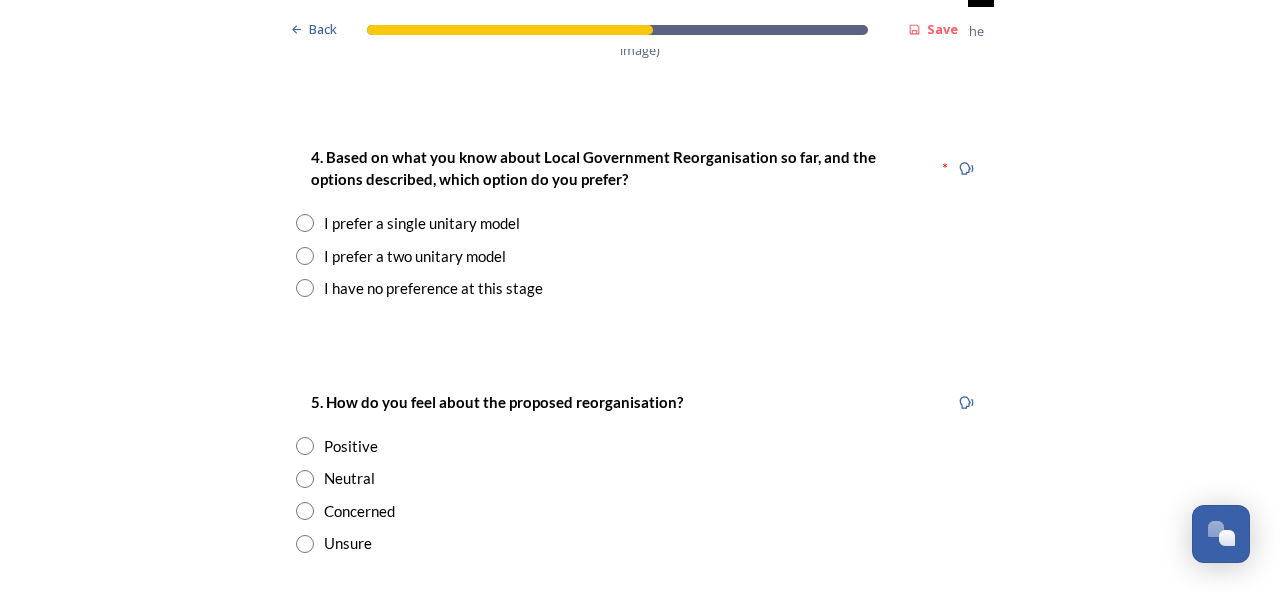 scroll, scrollTop: 2600, scrollLeft: 0, axis: vertical 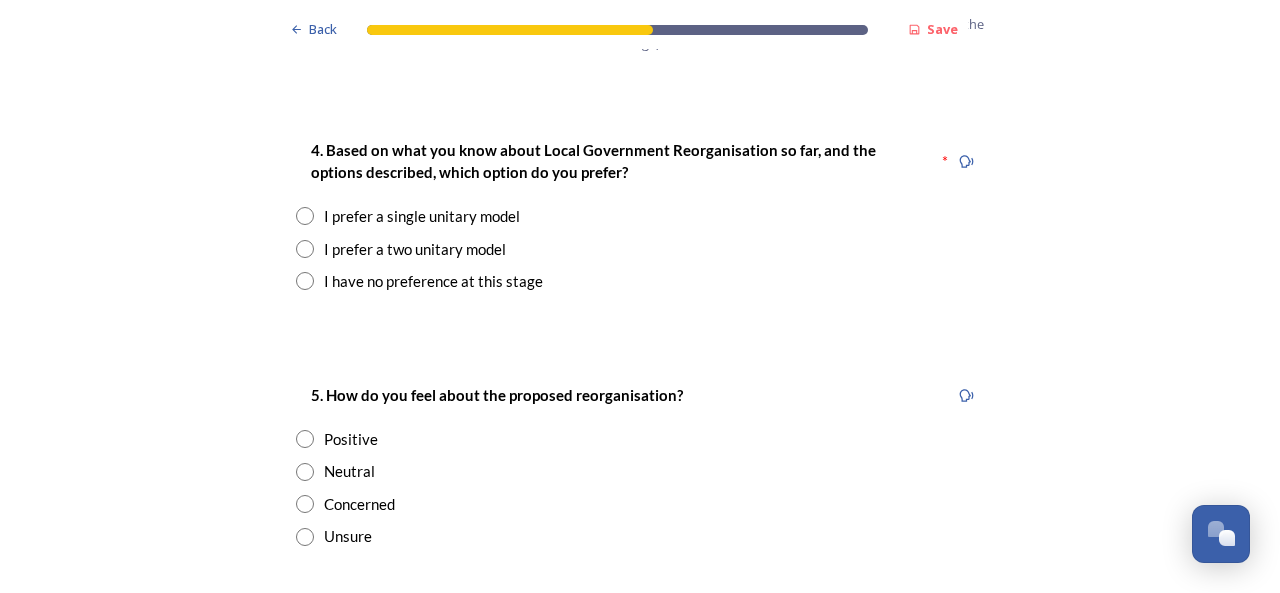 click on "I prefer a two unitary model" at bounding box center (415, 249) 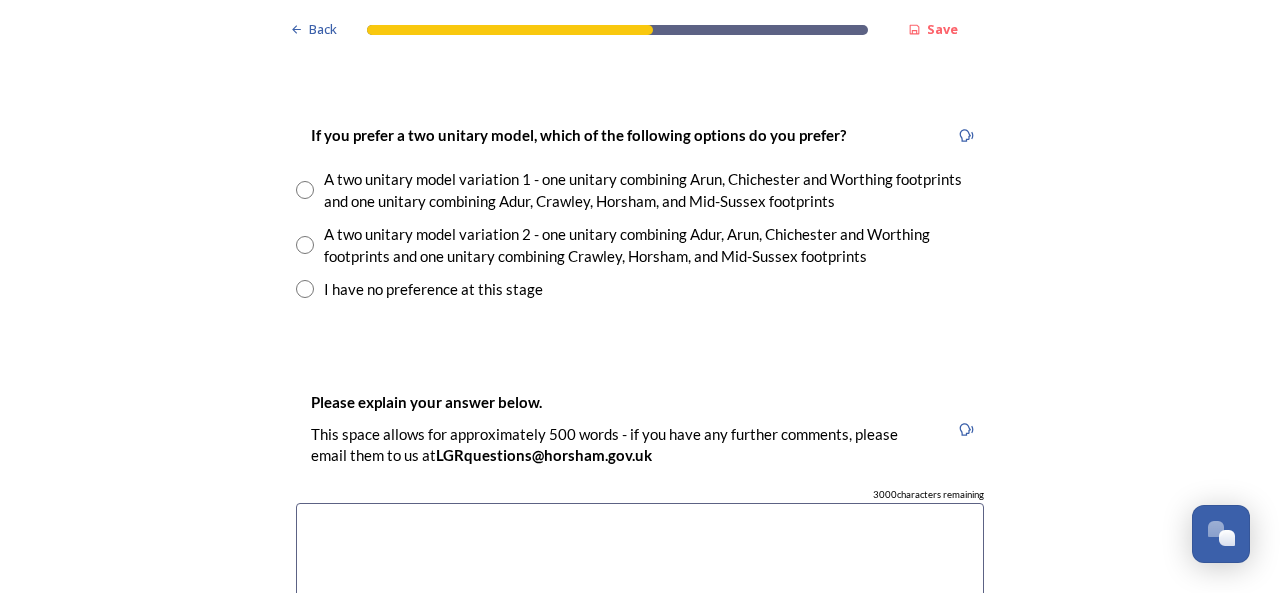 scroll, scrollTop: 2900, scrollLeft: 0, axis: vertical 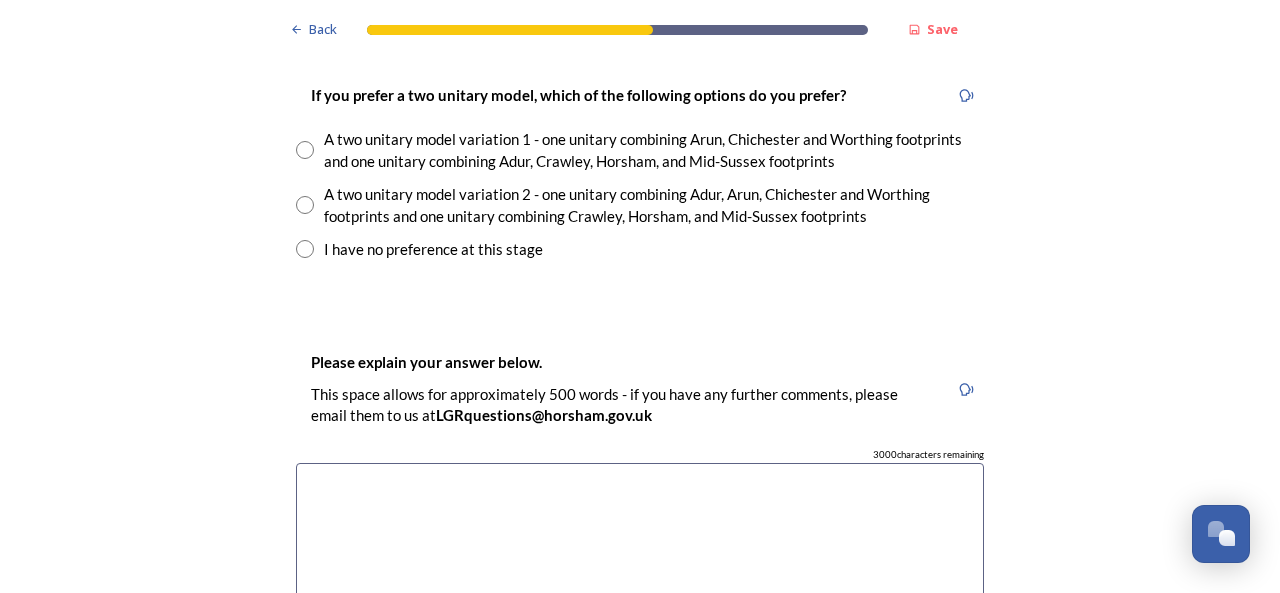 click on "A two unitary model variation 2 - one unitary combining Adur, Arun, Chichester and Worthing footprints and one unitary combining Crawley, Horsham, and Mid-Sussex footprints" at bounding box center [654, 205] 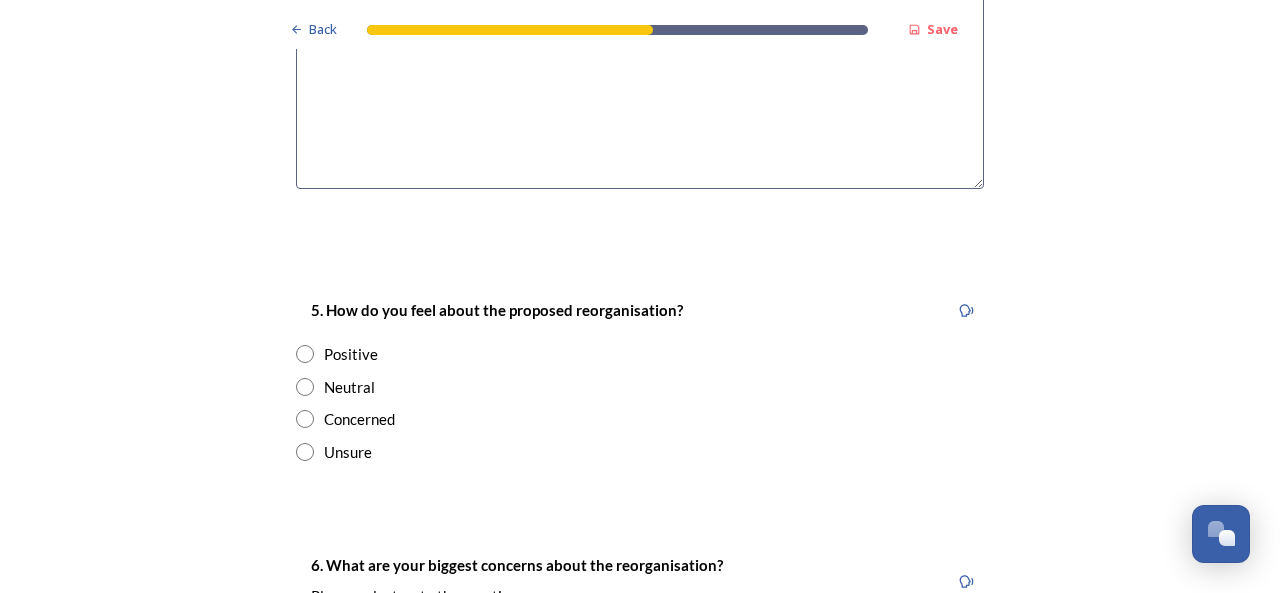 scroll, scrollTop: 3600, scrollLeft: 0, axis: vertical 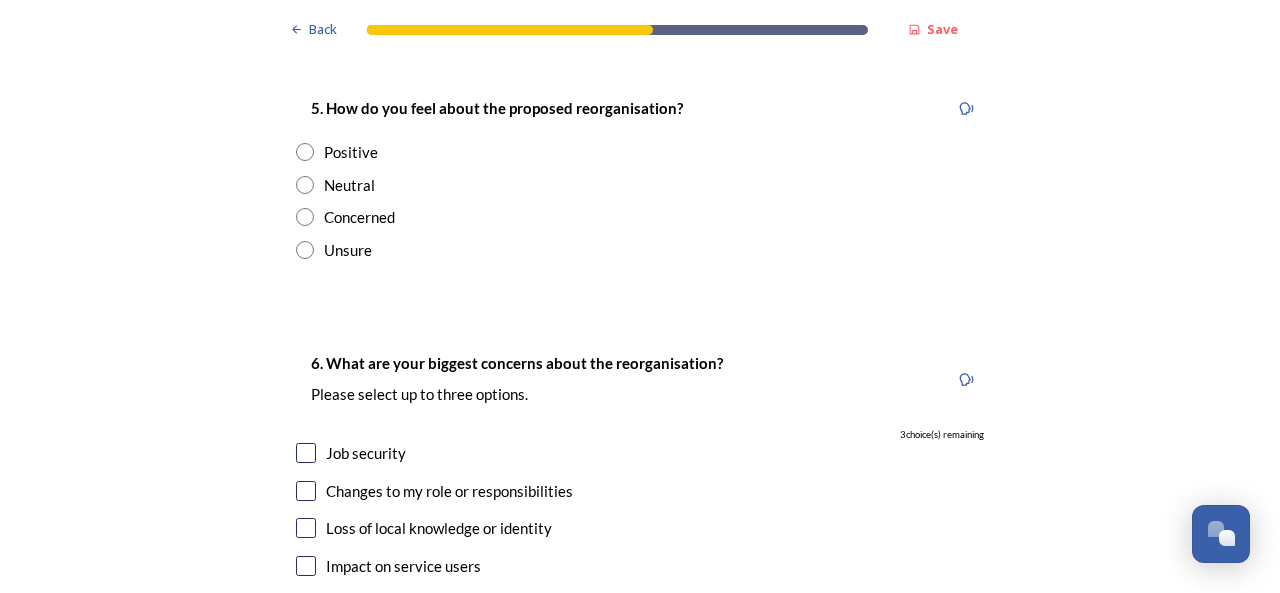 click on "Neutral" at bounding box center (349, 185) 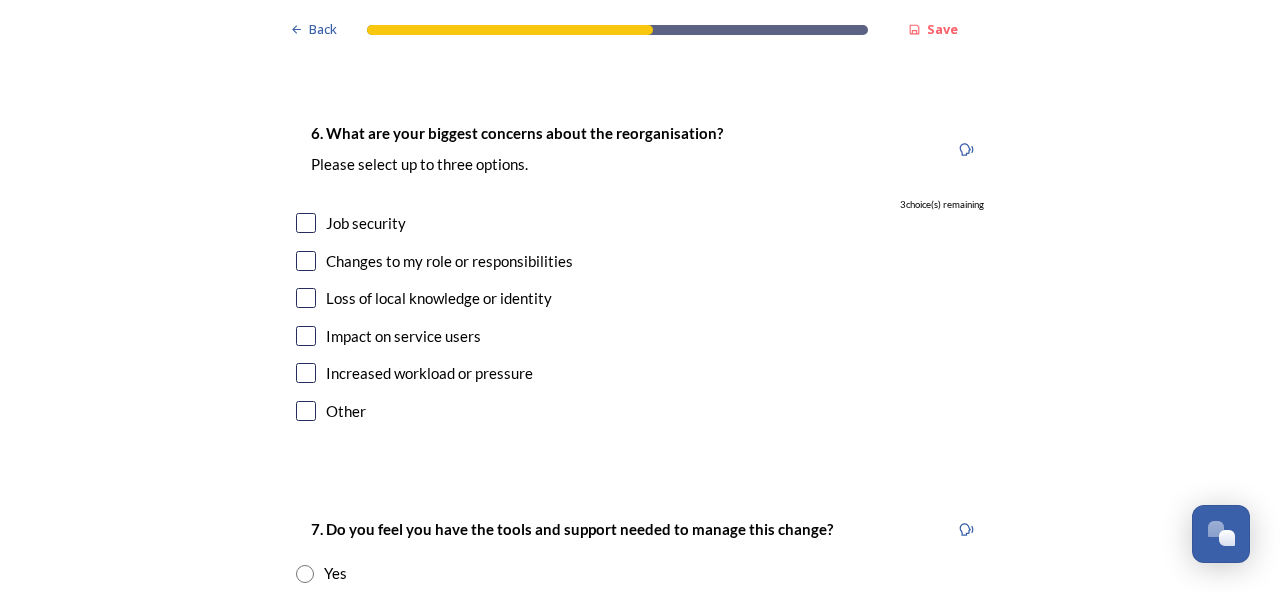 scroll, scrollTop: 3800, scrollLeft: 0, axis: vertical 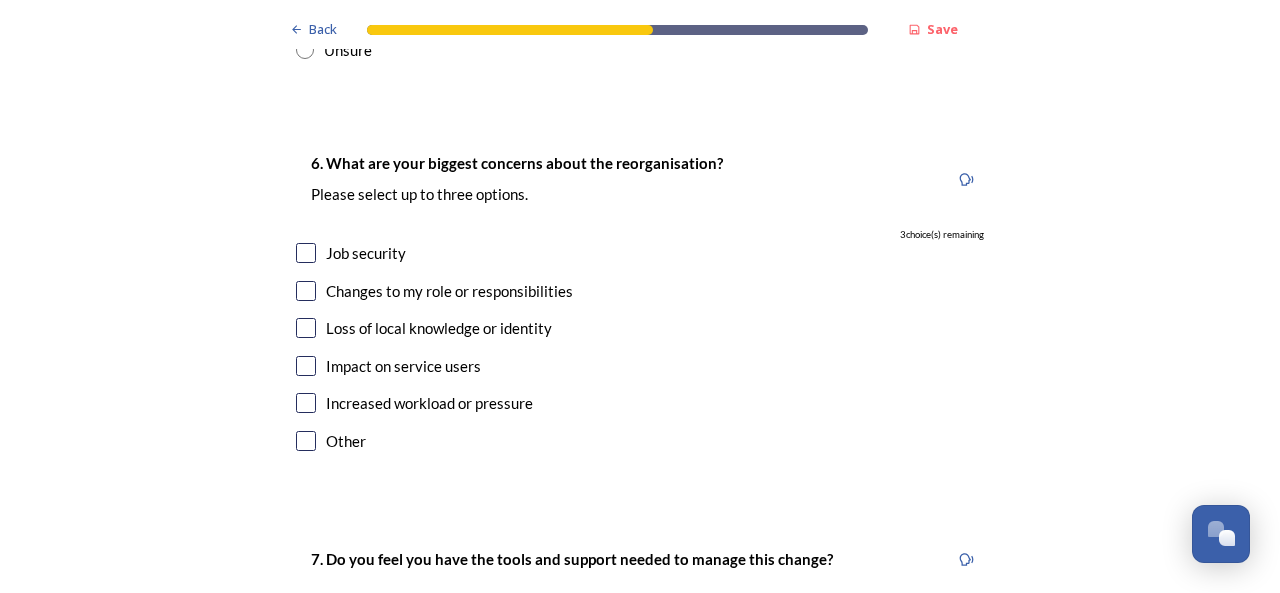 click at bounding box center (306, 291) 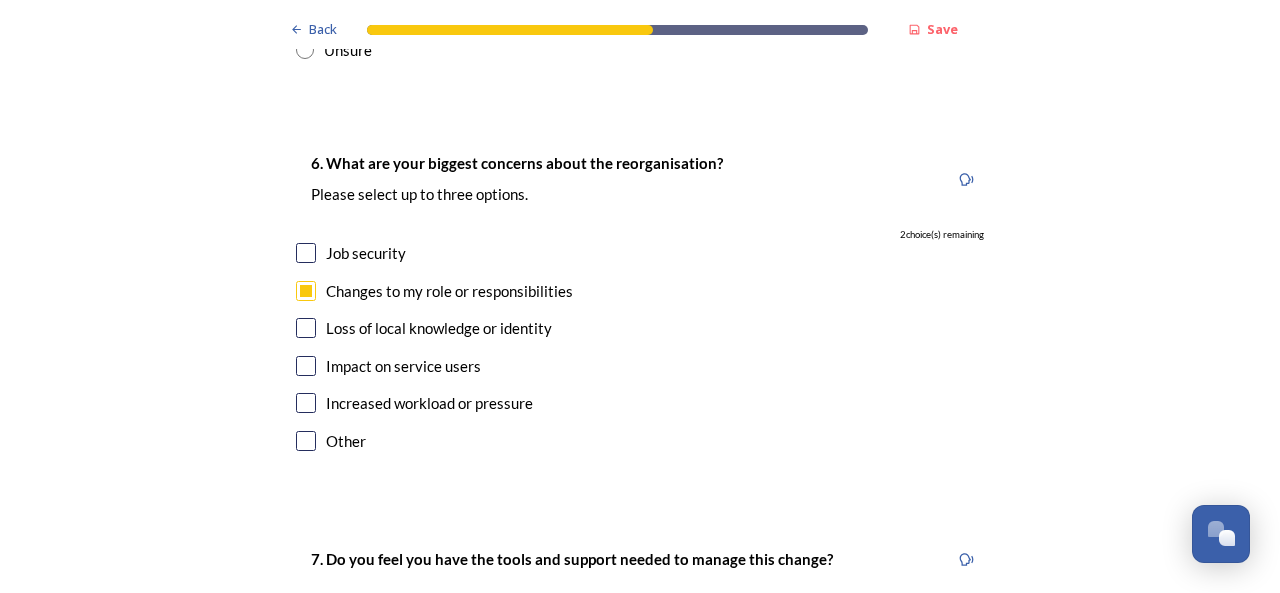 click at bounding box center (306, 291) 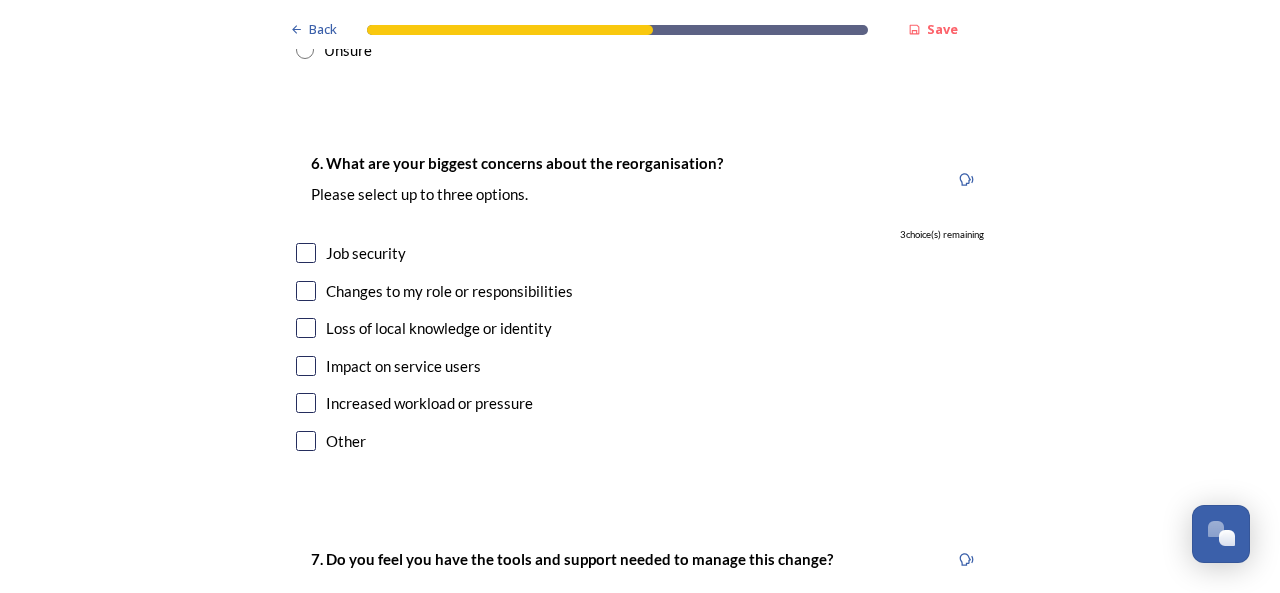 click at bounding box center (306, 328) 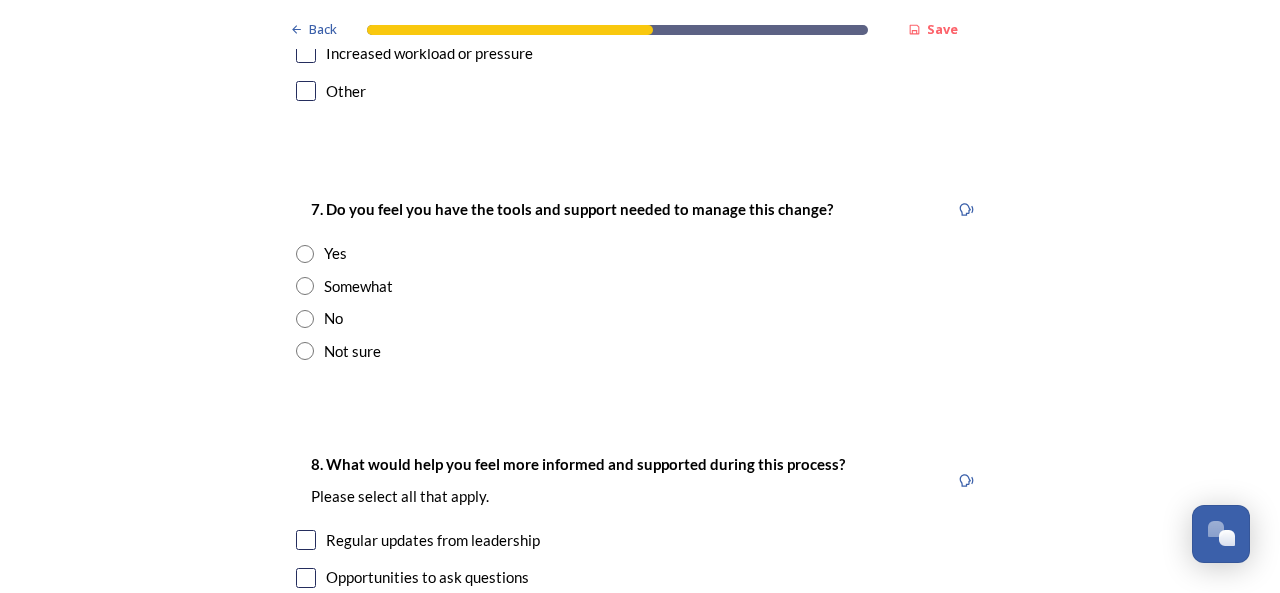 scroll, scrollTop: 4200, scrollLeft: 0, axis: vertical 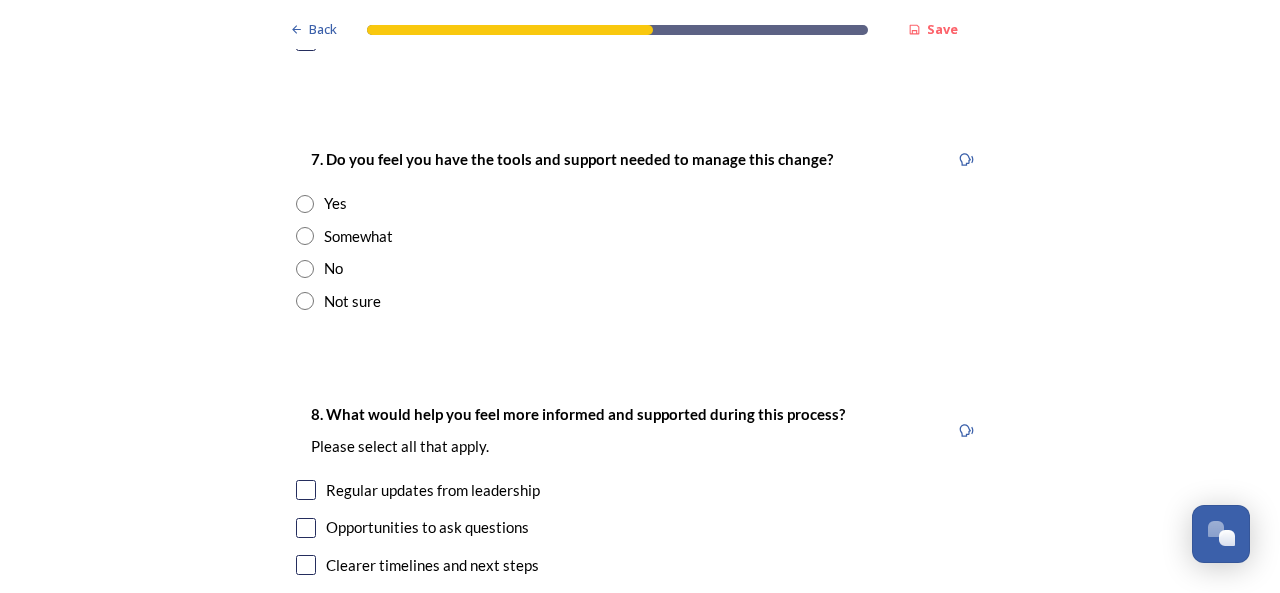 click at bounding box center (305, 236) 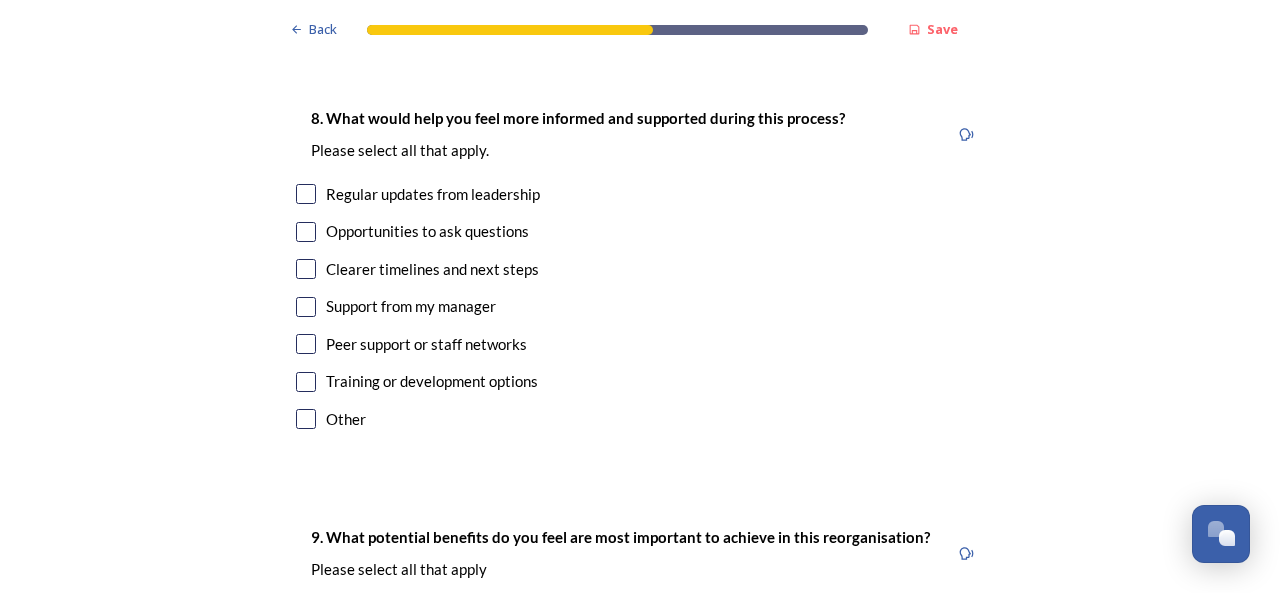 scroll, scrollTop: 4500, scrollLeft: 0, axis: vertical 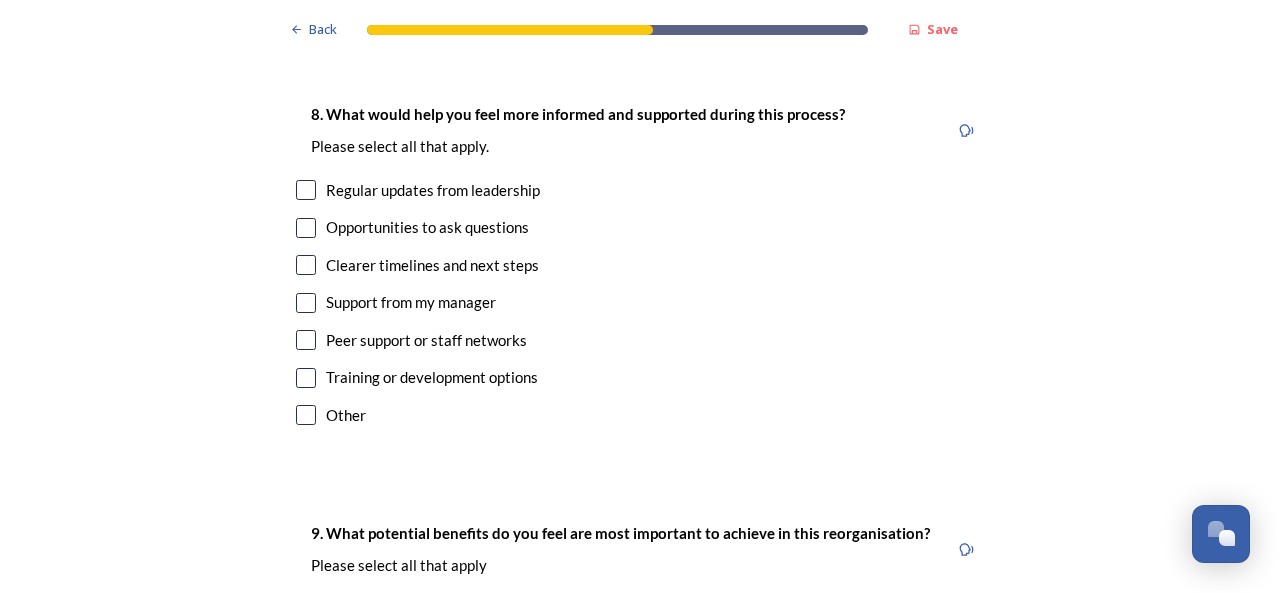 click on "8. What would help you feel more informed and supported during this process? Please select all that apply. Regular updates from leadership Opportunities to ask questions Clearer timelines and next steps Support from my manager Peer support or staff networks Training or development options Other" at bounding box center (640, 266) 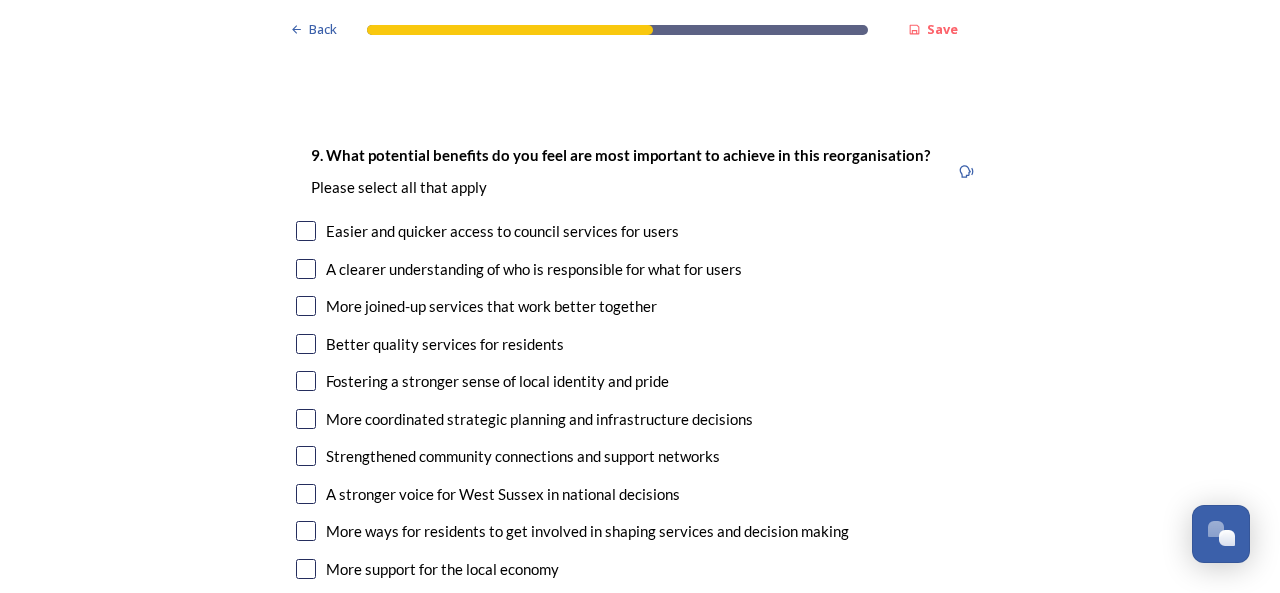scroll, scrollTop: 4900, scrollLeft: 0, axis: vertical 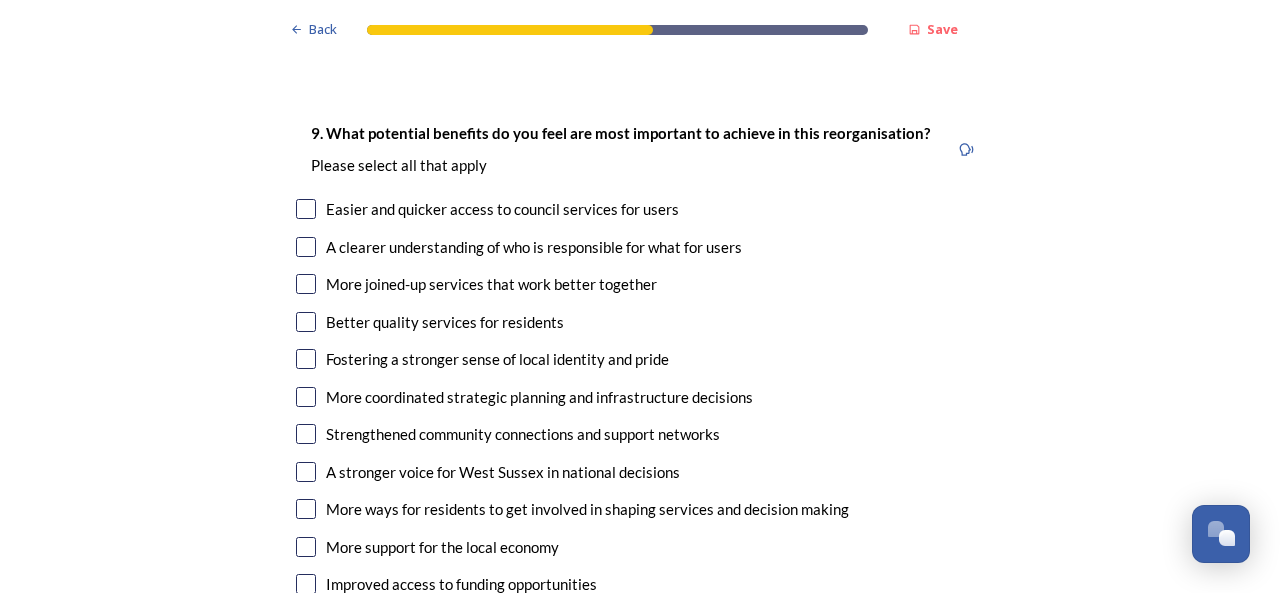 click on "9. What potential benefits do you feel are most important to achieve in this reorganisation? ﻿Please select all that apply Easier and quicker access to council services for users A clearer understanding of who is responsible for what for users More joined-up services that work better together Better quality services for residents Fostering a stronger sense of local identity and pride More coordinated strategic planning and infrastructure decisions  Strengthened community connections and support networks A stronger voice for West Sussex in national decisions More ways for residents to get involved in shaping services and decision making More support for the local economy Improved access to funding opportunities Other" at bounding box center (640, 379) 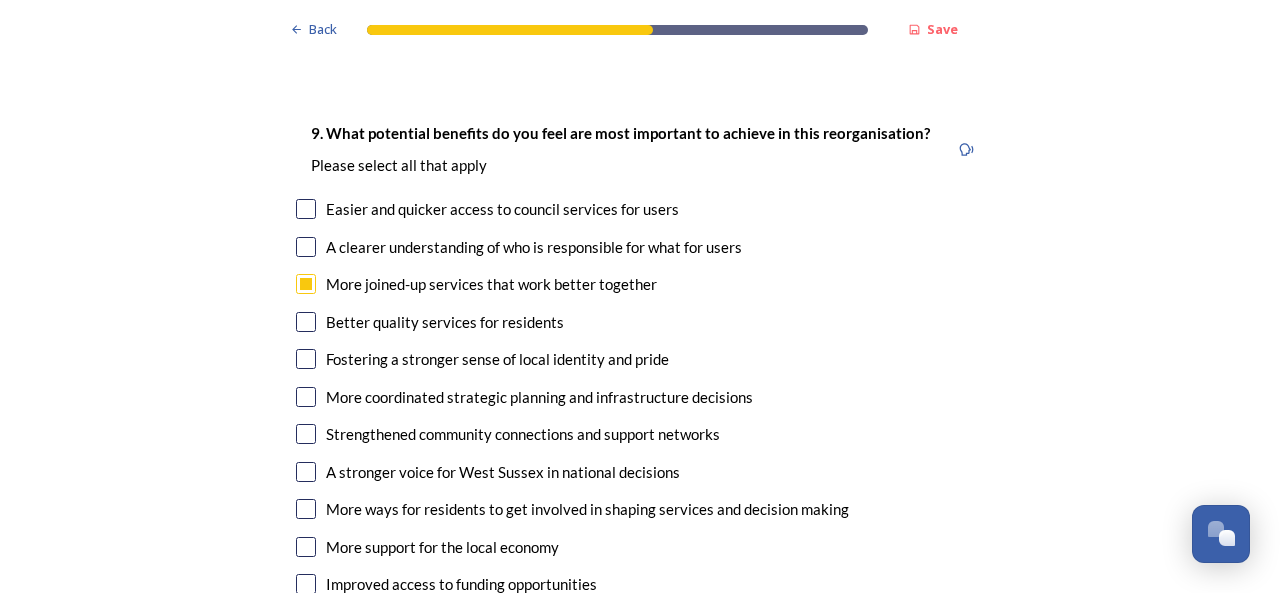 click at bounding box center (306, 322) 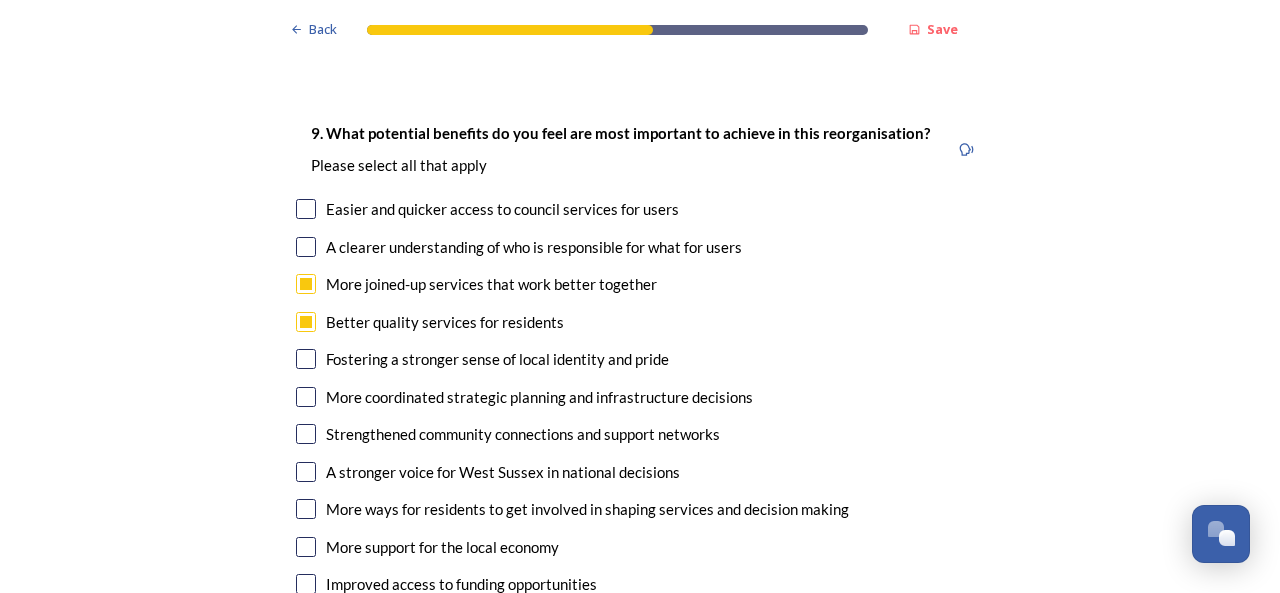 click at bounding box center [306, 247] 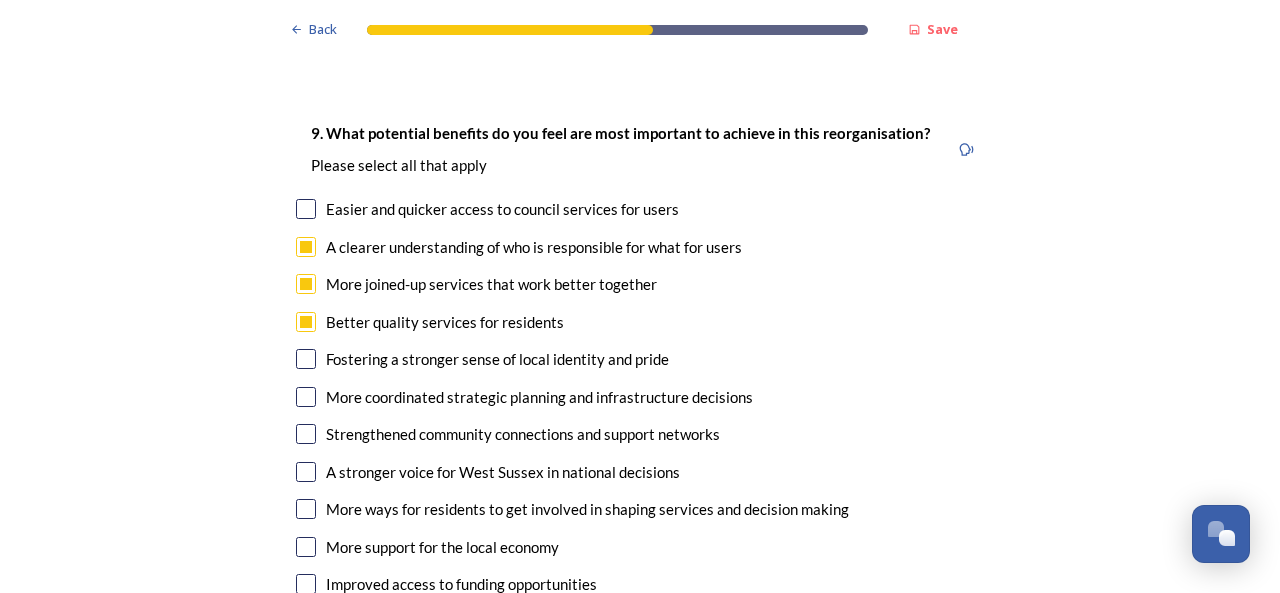 click at bounding box center [306, 209] 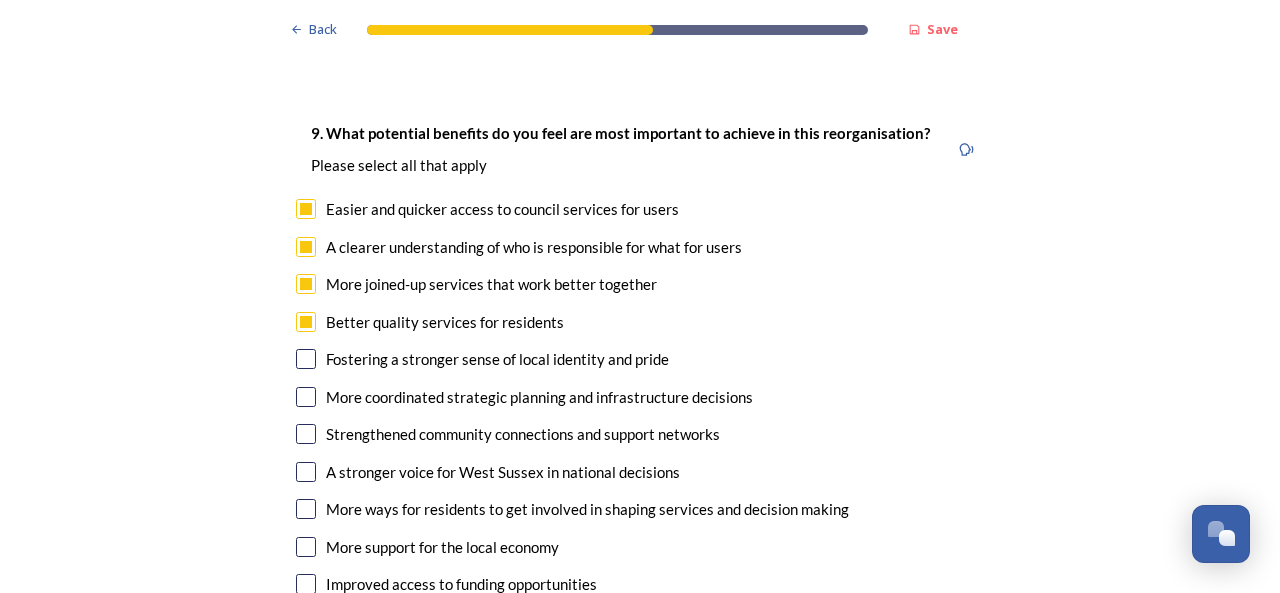 scroll, scrollTop: 5100, scrollLeft: 0, axis: vertical 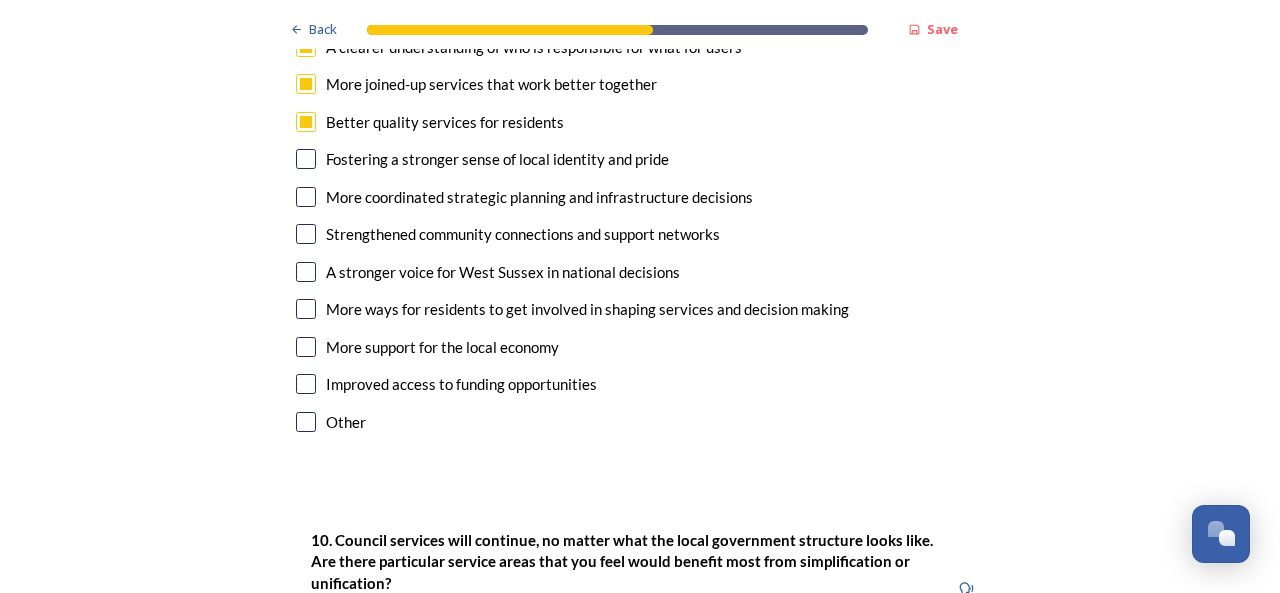click on "Fostering a stronger sense of local identity and pride" at bounding box center [640, 159] 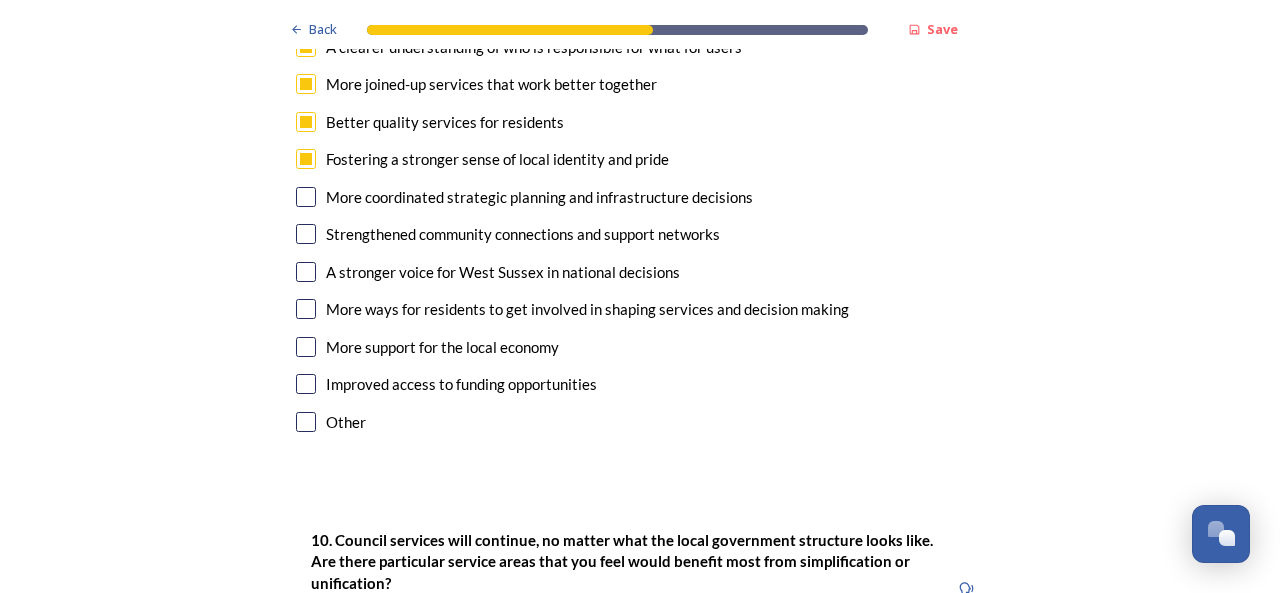click at bounding box center (306, 197) 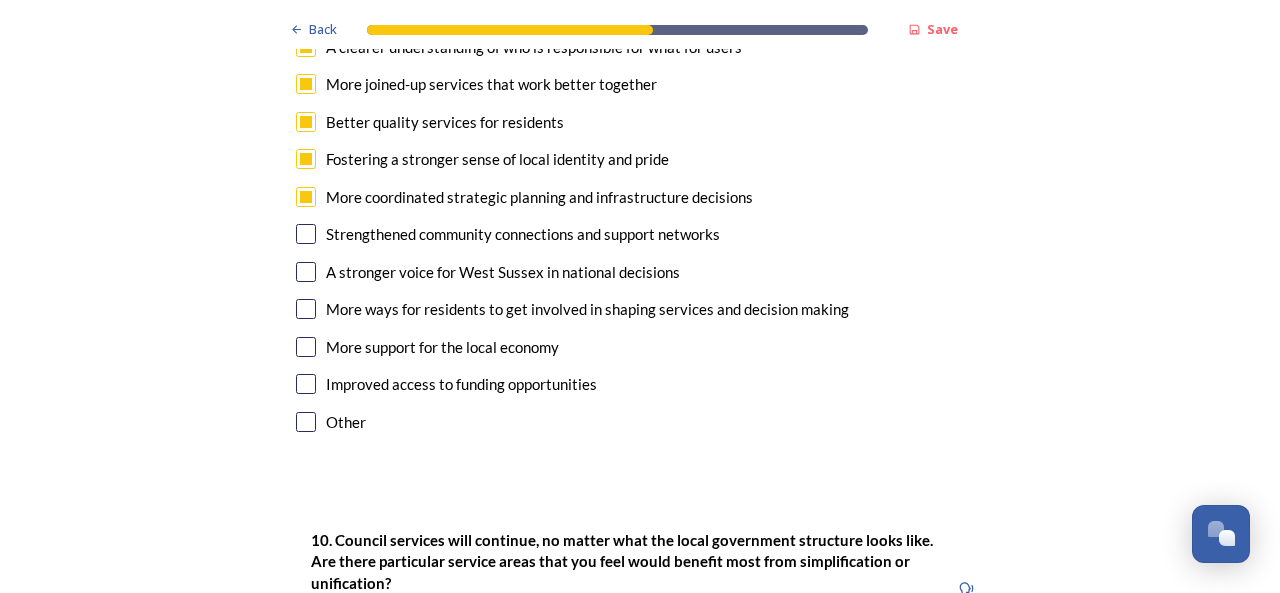 click on "9. What potential benefits do you feel are most important to achieve in this reorganisation? ﻿Please select all that apply Easier and quicker access to council services for users A clearer understanding of who is responsible for what for users More joined-up services that work better together Better quality services for residents Fostering a stronger sense of local identity and pride More coordinated strategic planning and infrastructure decisions  Strengthened community connections and support networks A stronger voice for West Sussex in national decisions More ways for residents to get involved in shaping services and decision making More support for the local economy Improved access to funding opportunities Other" at bounding box center [640, 179] 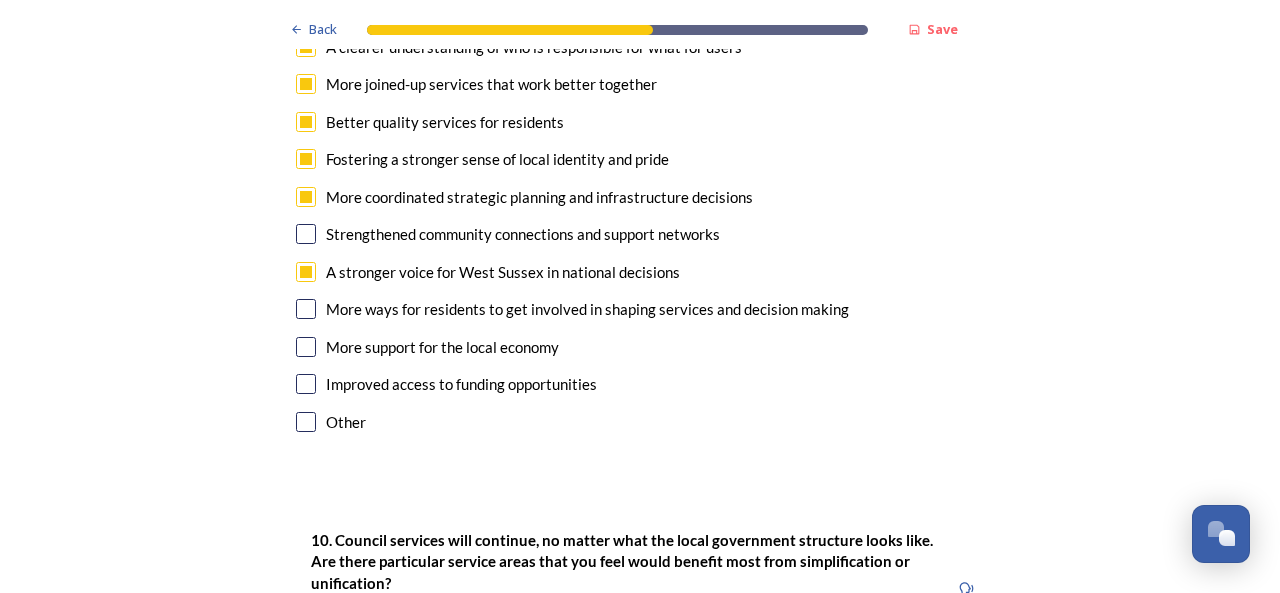 click on "Strengthened community connections and support networks" at bounding box center [640, 234] 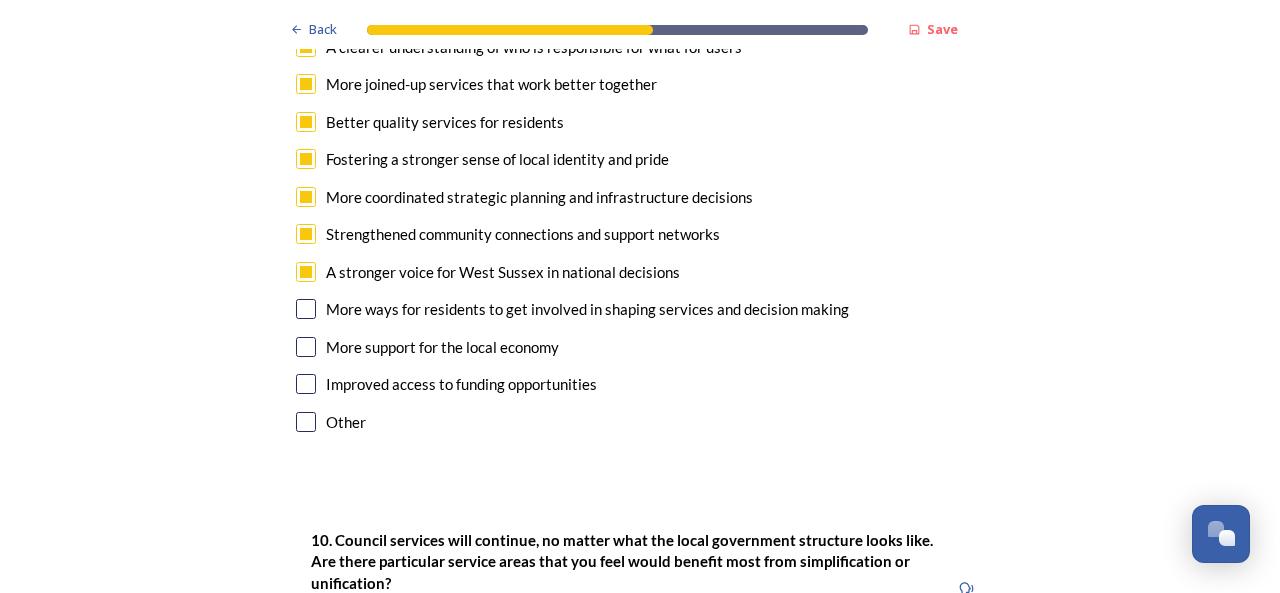 checkbox on "true" 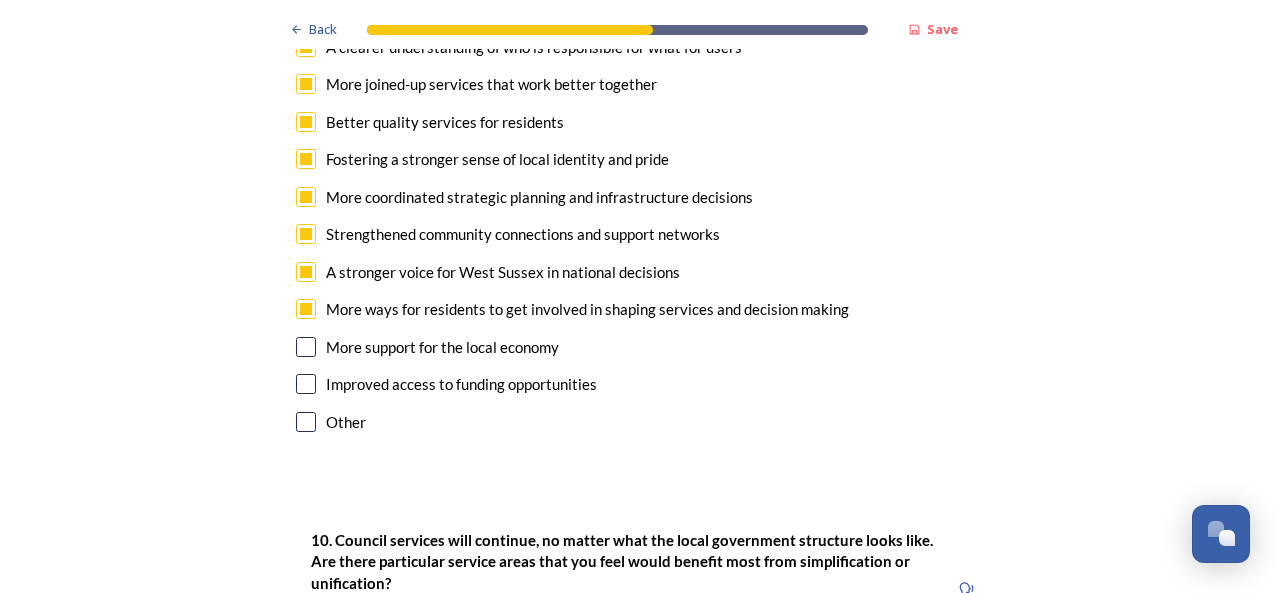 click at bounding box center (306, 347) 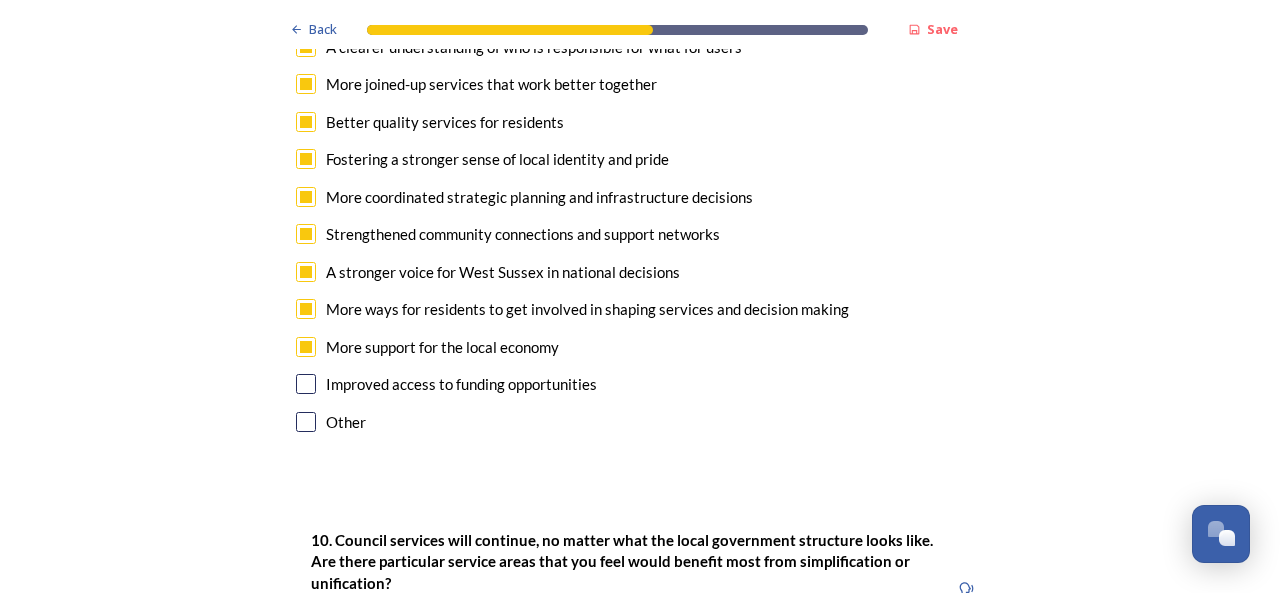drag, startPoint x: 305, startPoint y: 391, endPoint x: 370, endPoint y: 397, distance: 65.27634 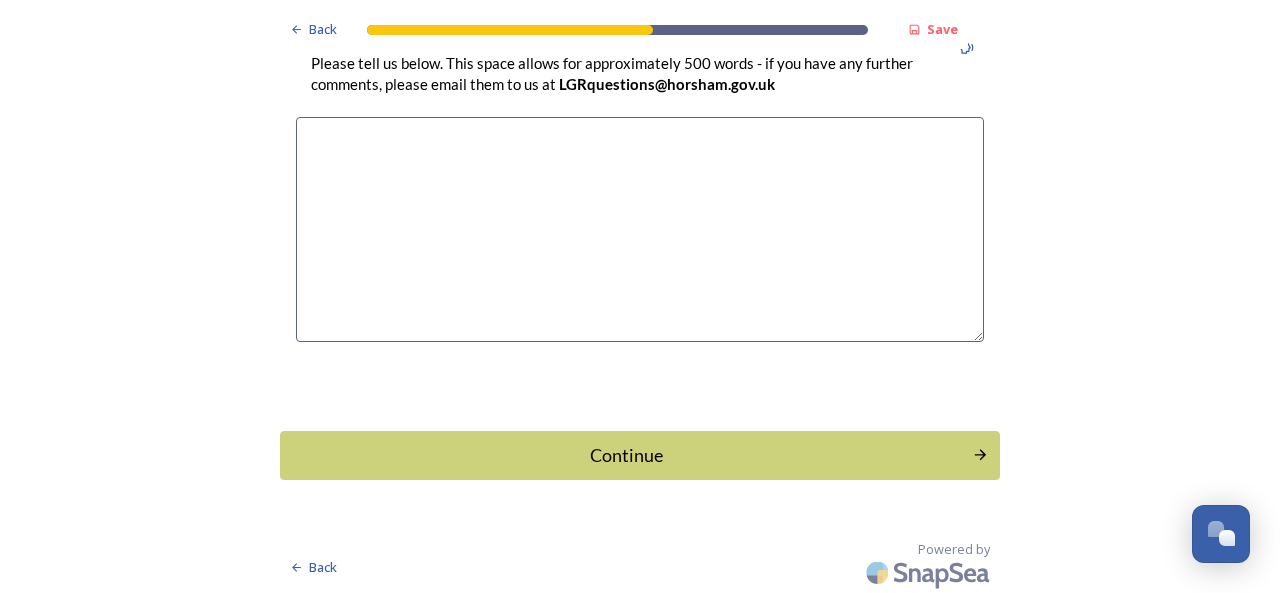 scroll, scrollTop: 6118, scrollLeft: 0, axis: vertical 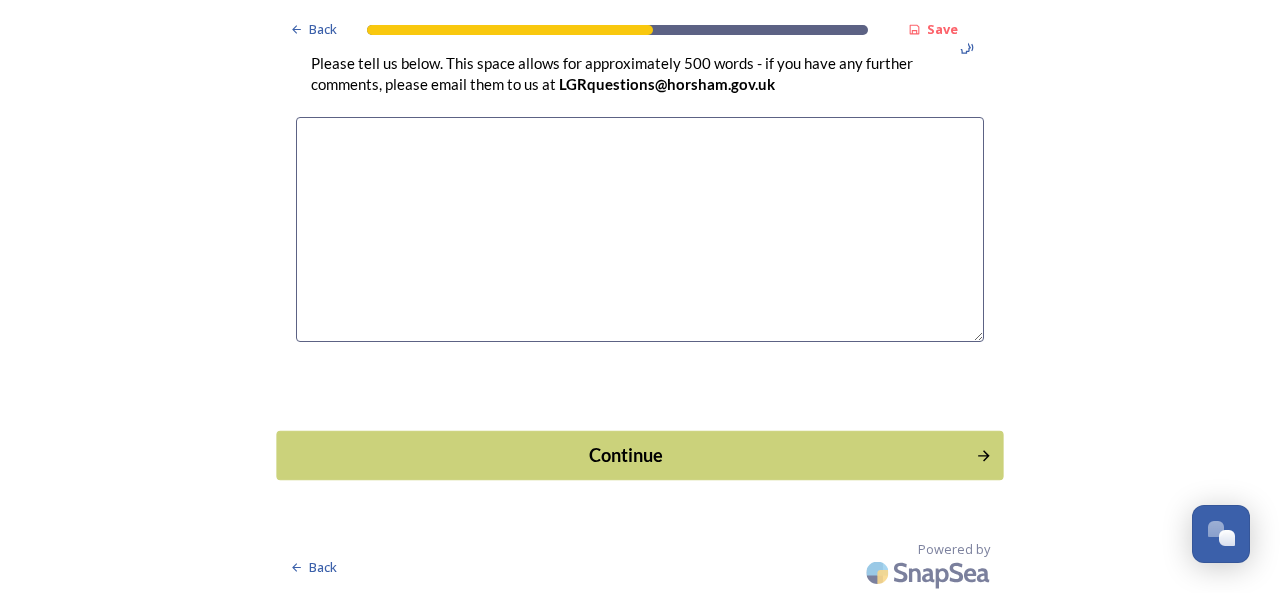 click on "Continue" at bounding box center [626, 454] 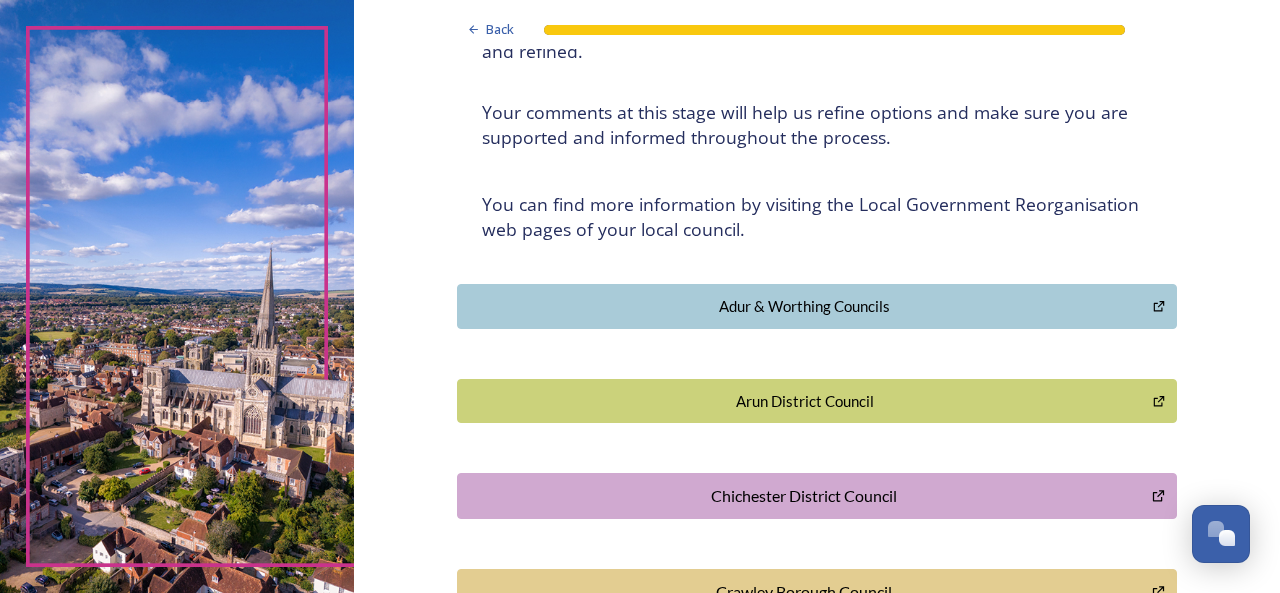 scroll, scrollTop: 400, scrollLeft: 0, axis: vertical 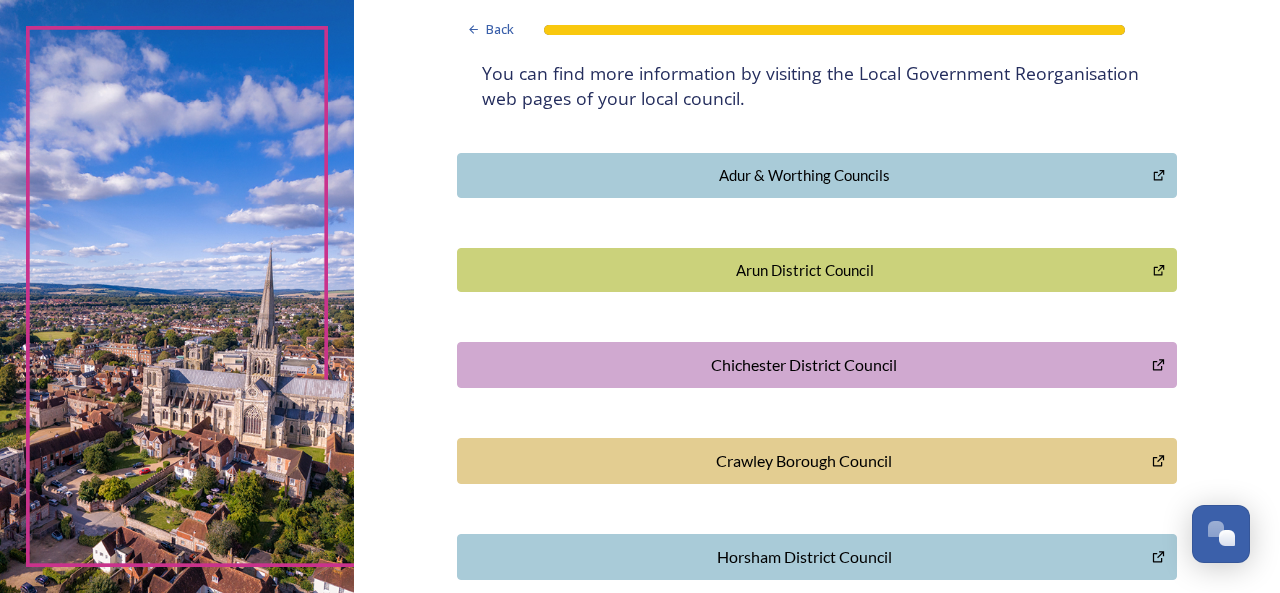 click on "Adur & Worthing Councils" at bounding box center [805, 175] 